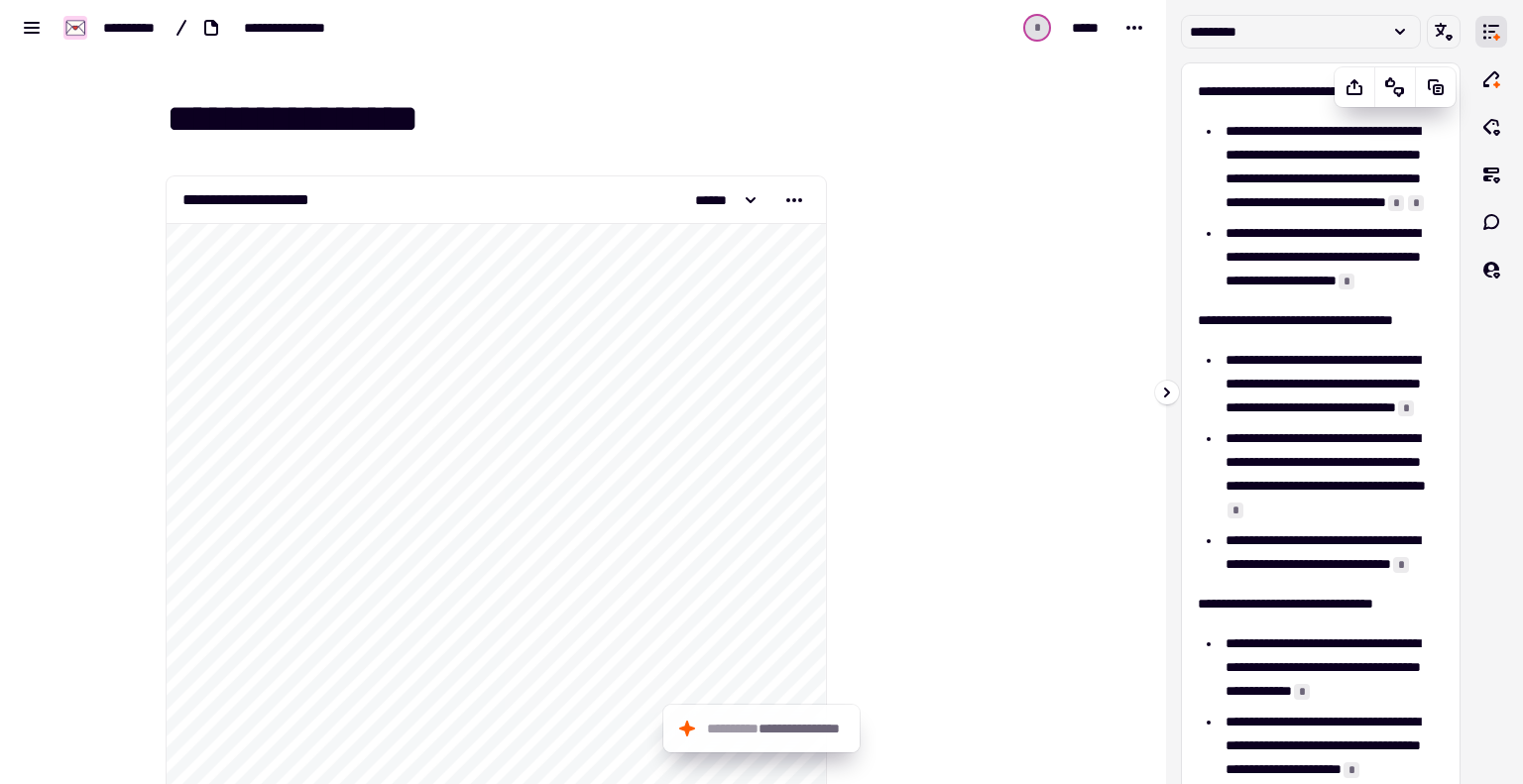 scroll, scrollTop: 0, scrollLeft: 0, axis: both 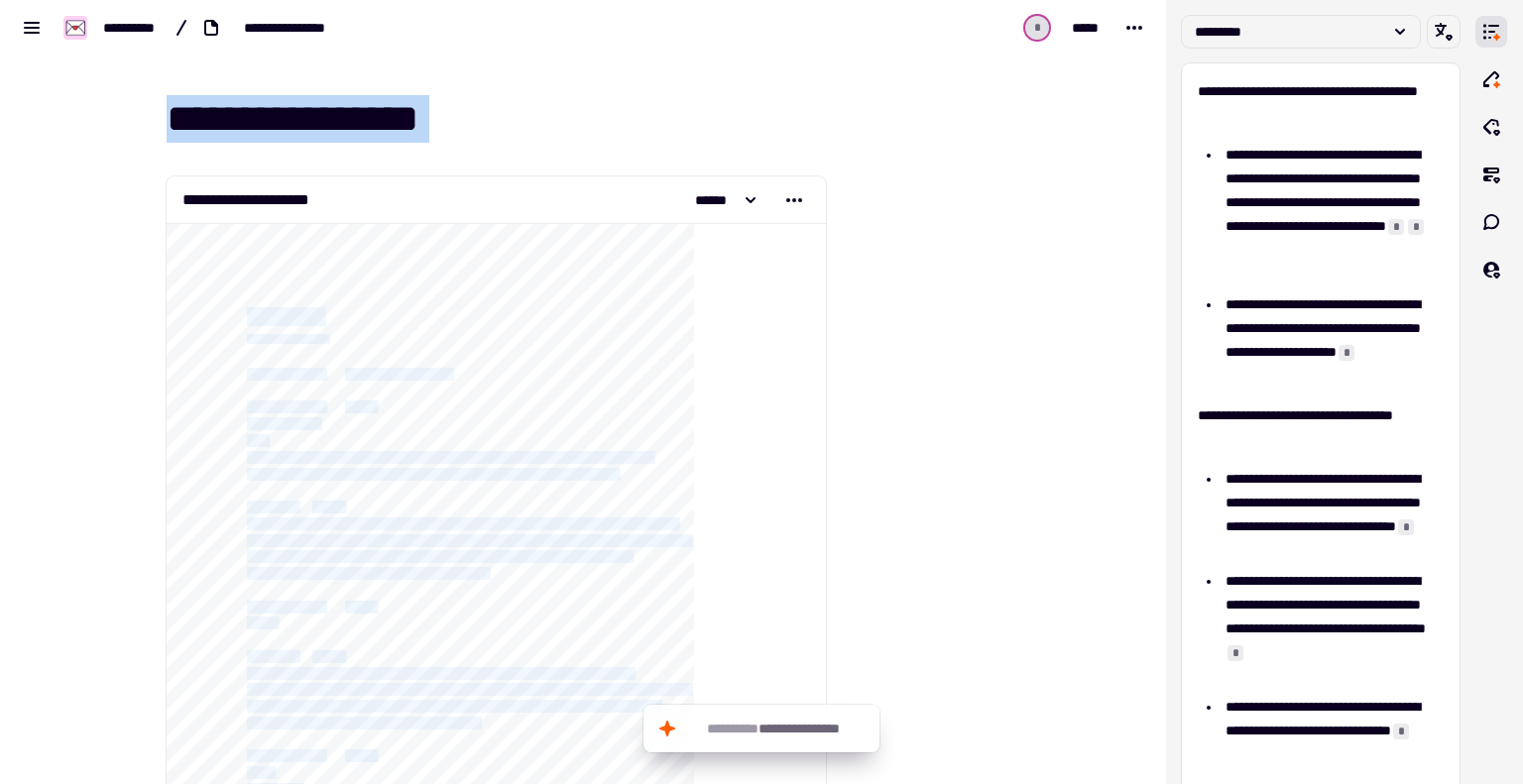 drag, startPoint x: 1166, startPoint y: 80, endPoint x: 1027, endPoint y: 97, distance: 140.03571 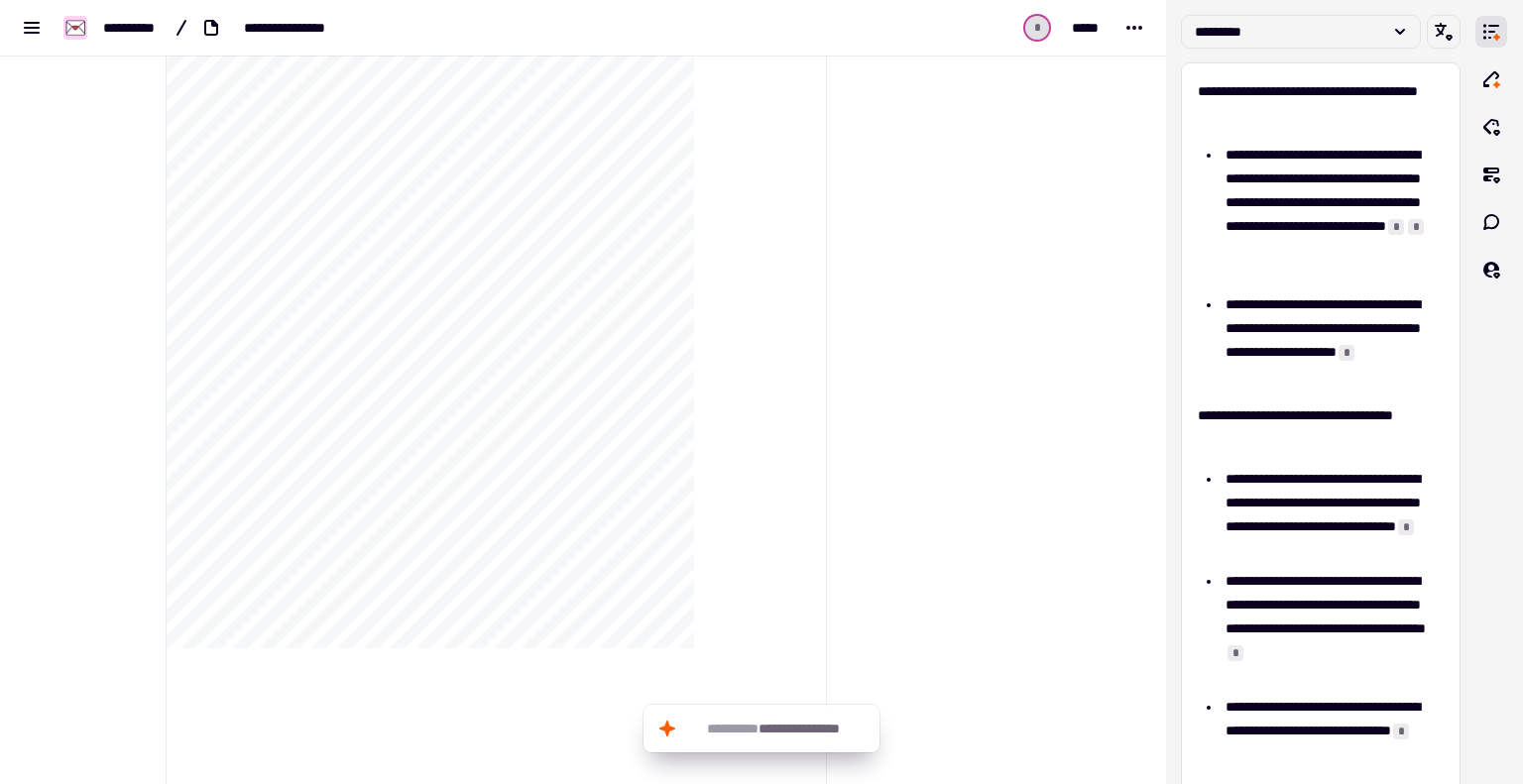 scroll, scrollTop: 99, scrollLeft: 0, axis: vertical 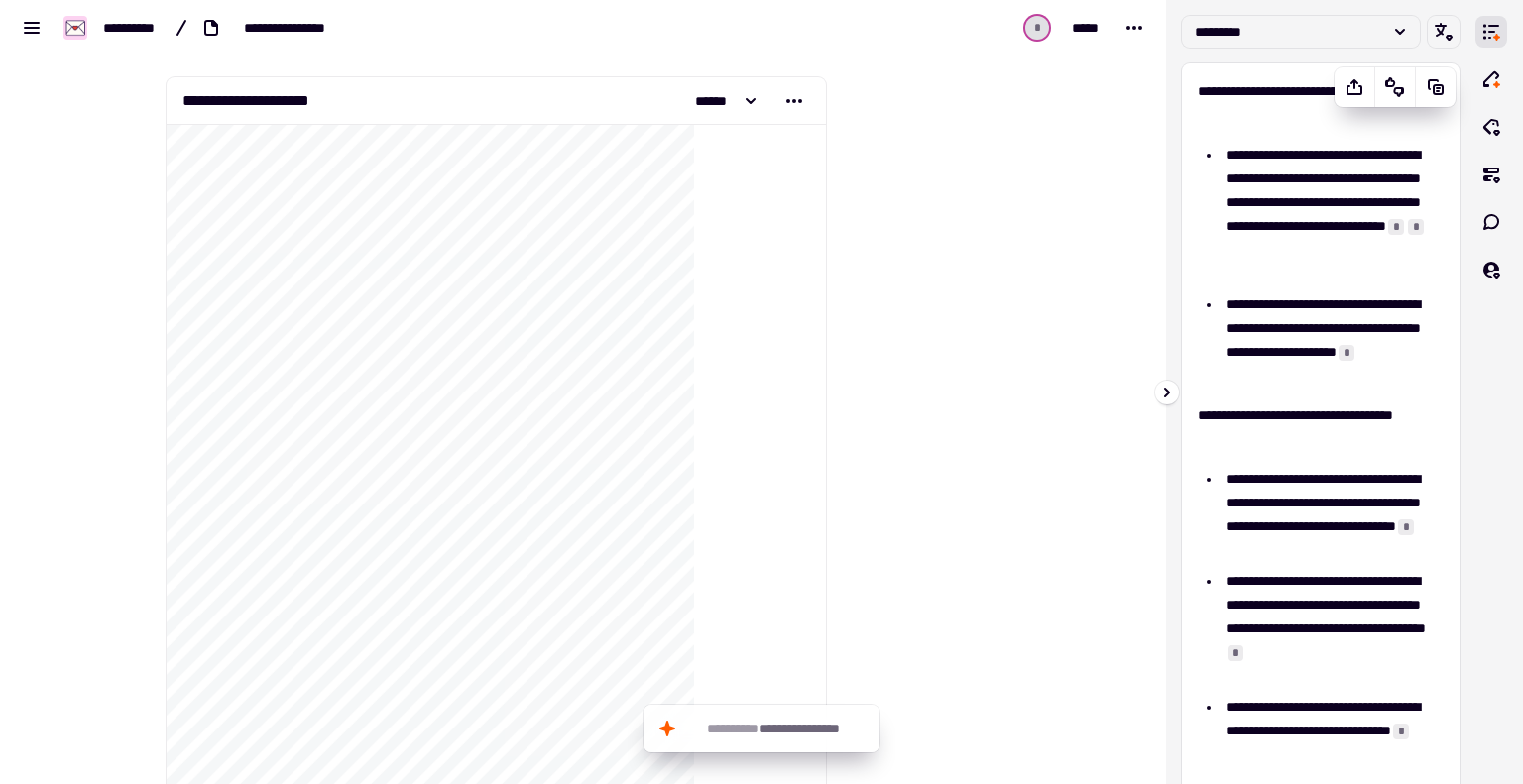 click on "**********" at bounding box center [1325, 214] 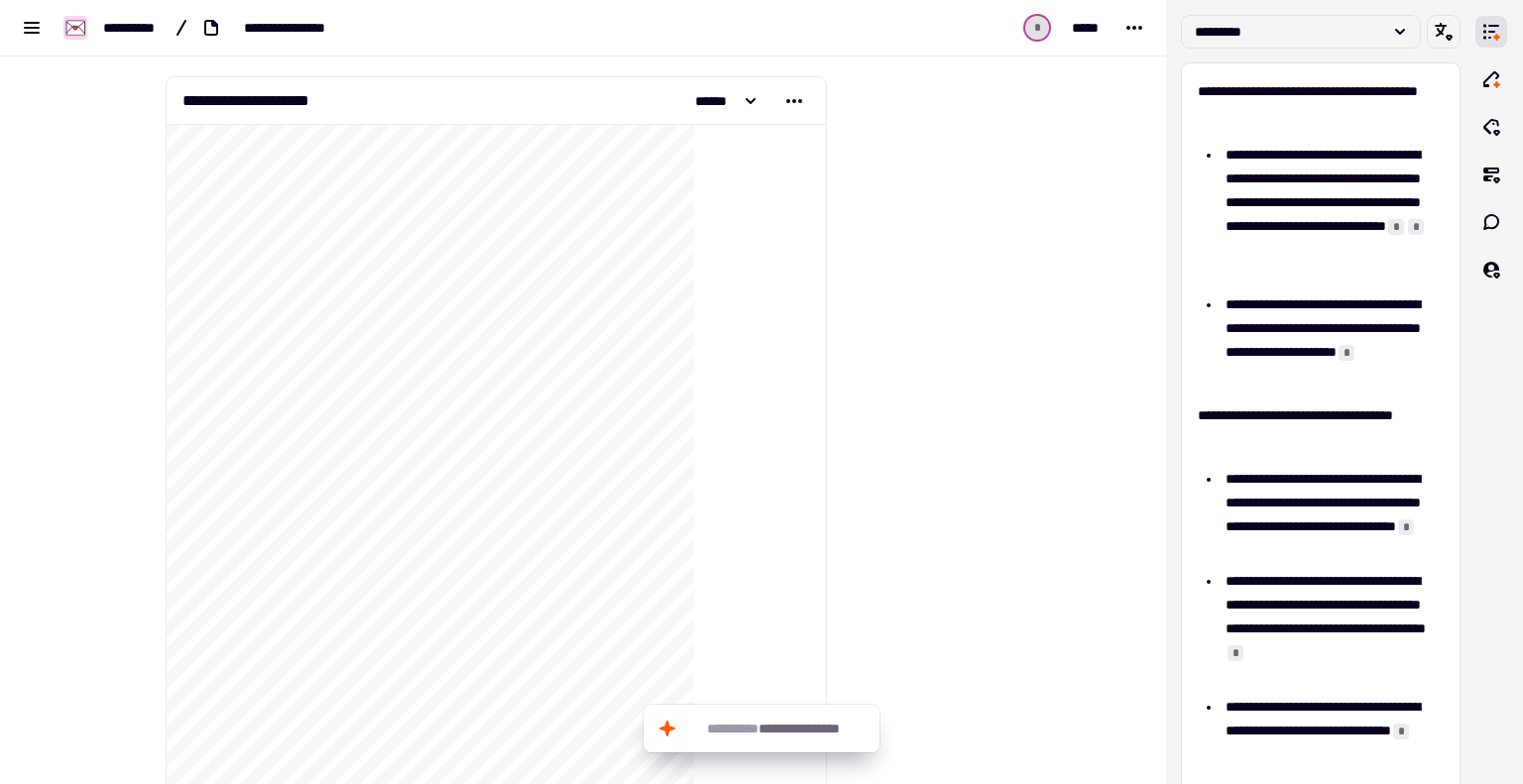 drag, startPoint x: 1169, startPoint y: 398, endPoint x: 996, endPoint y: 412, distance: 173.56555 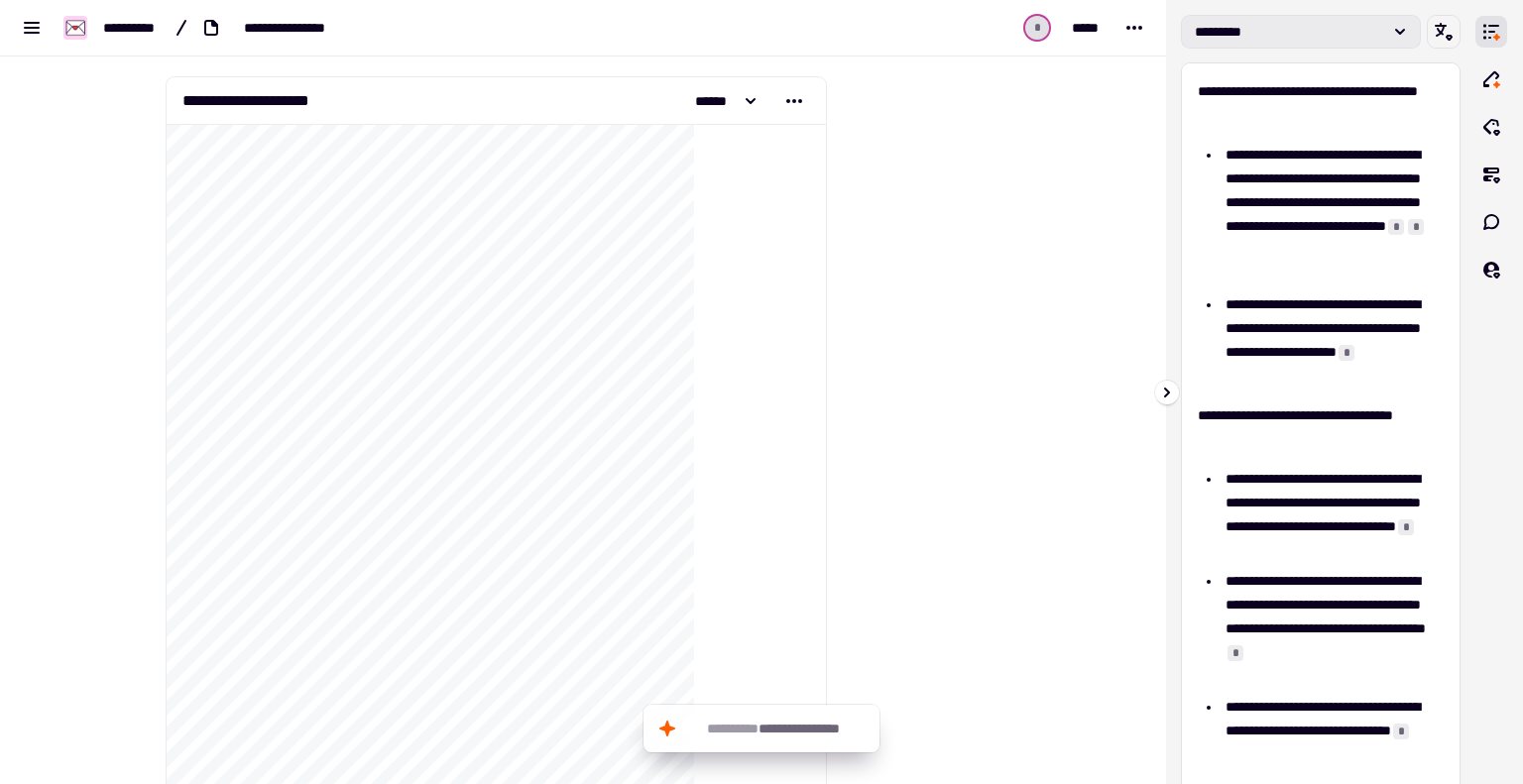 click 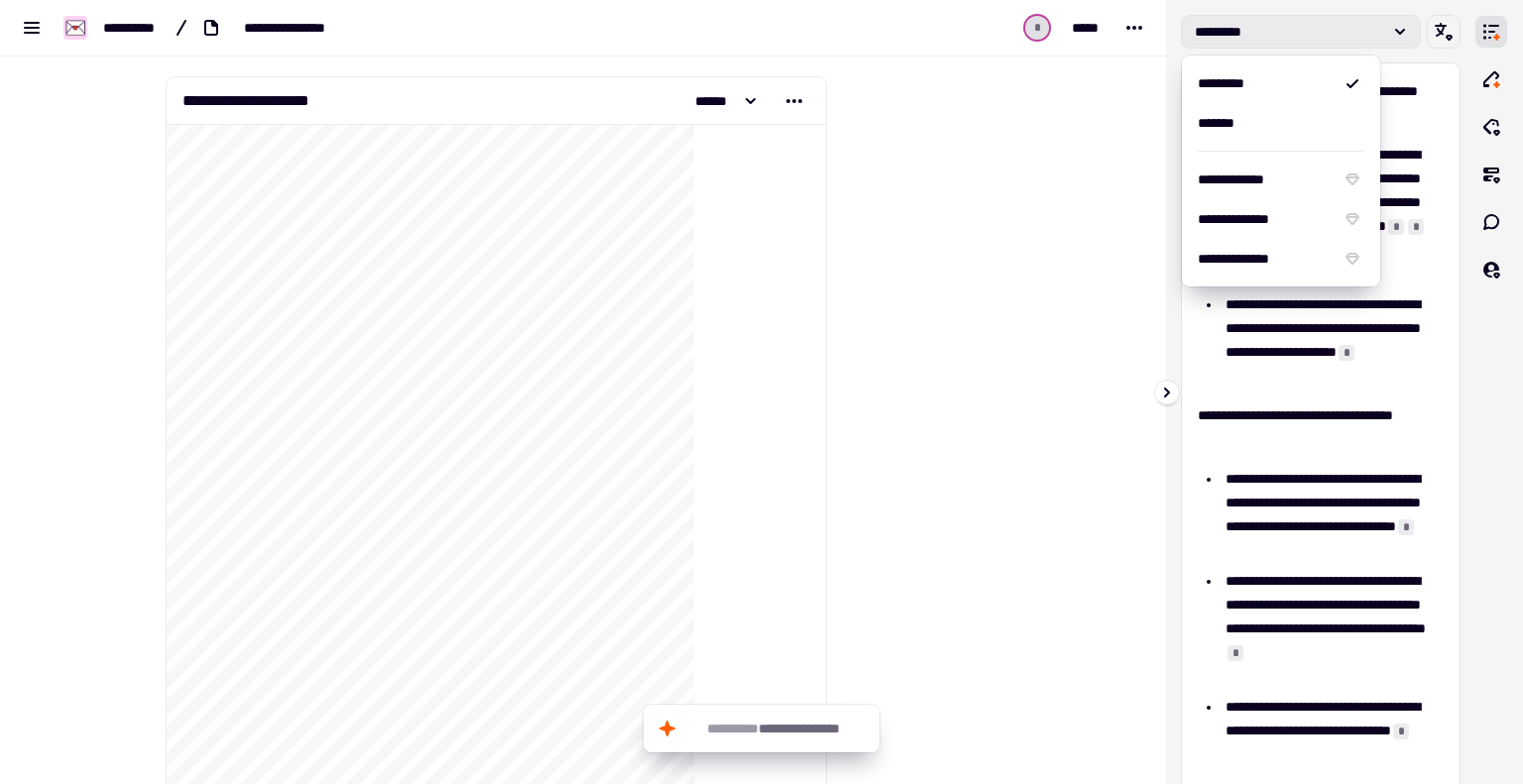 click 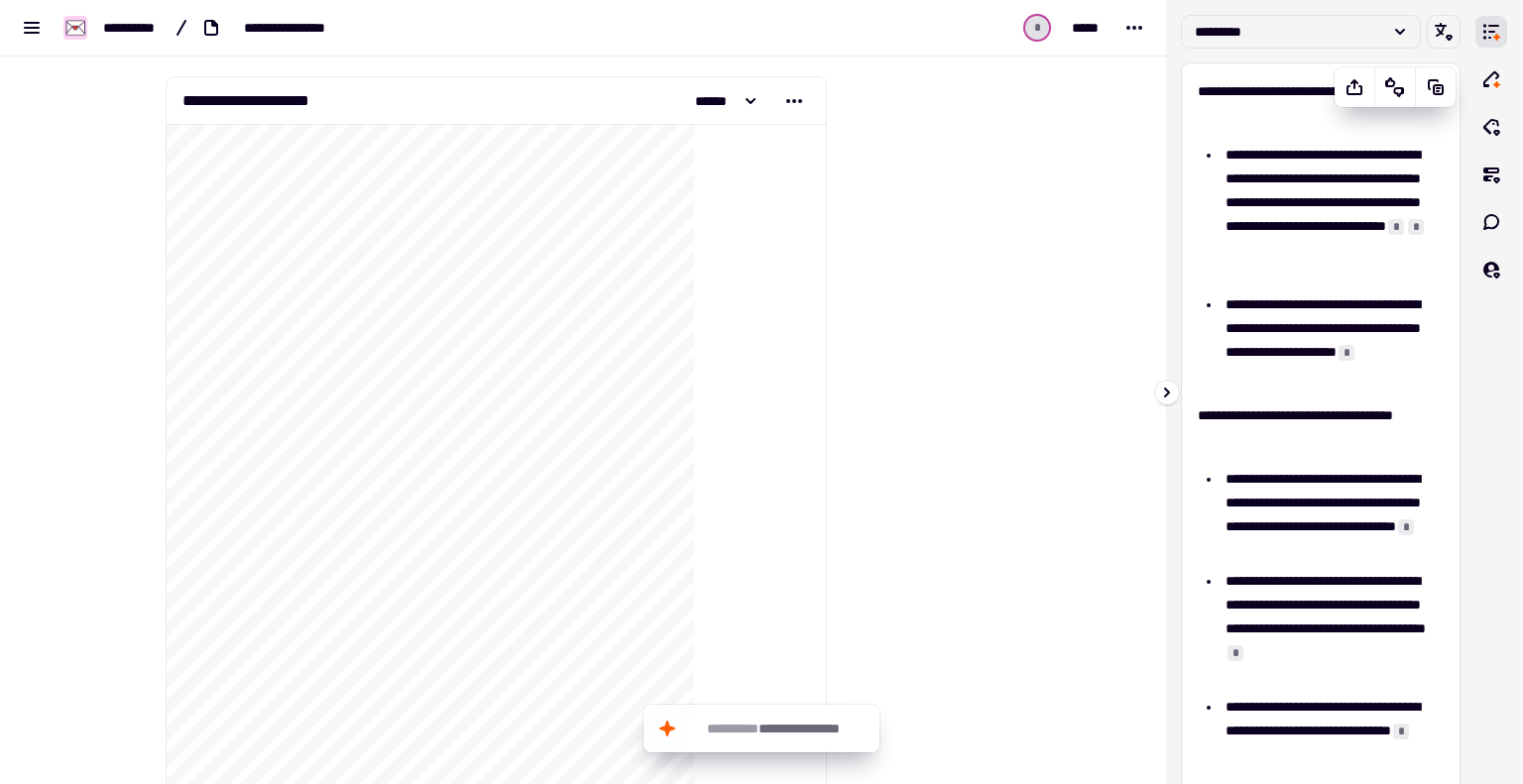 click on "**********" at bounding box center (1325, 214) 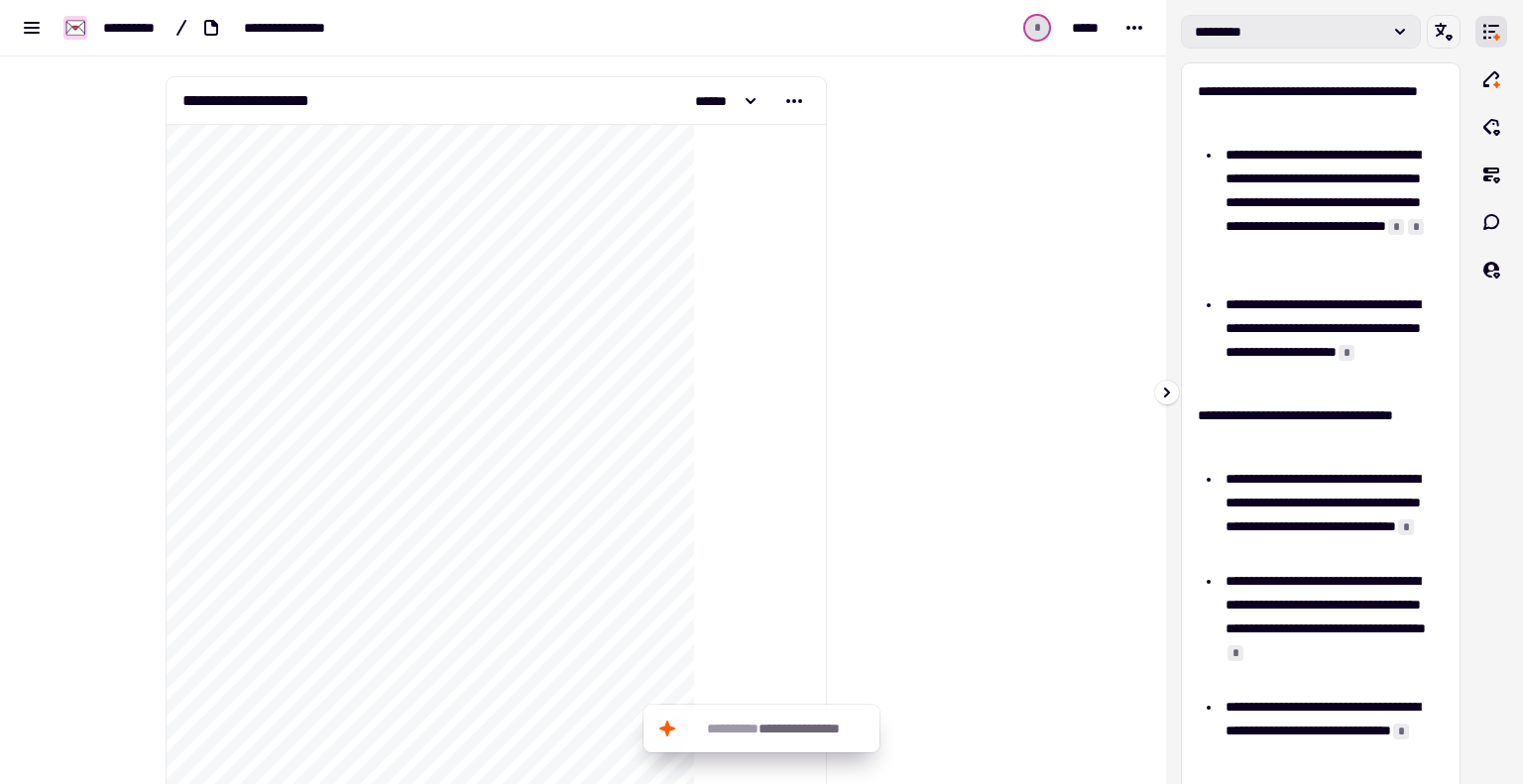 click 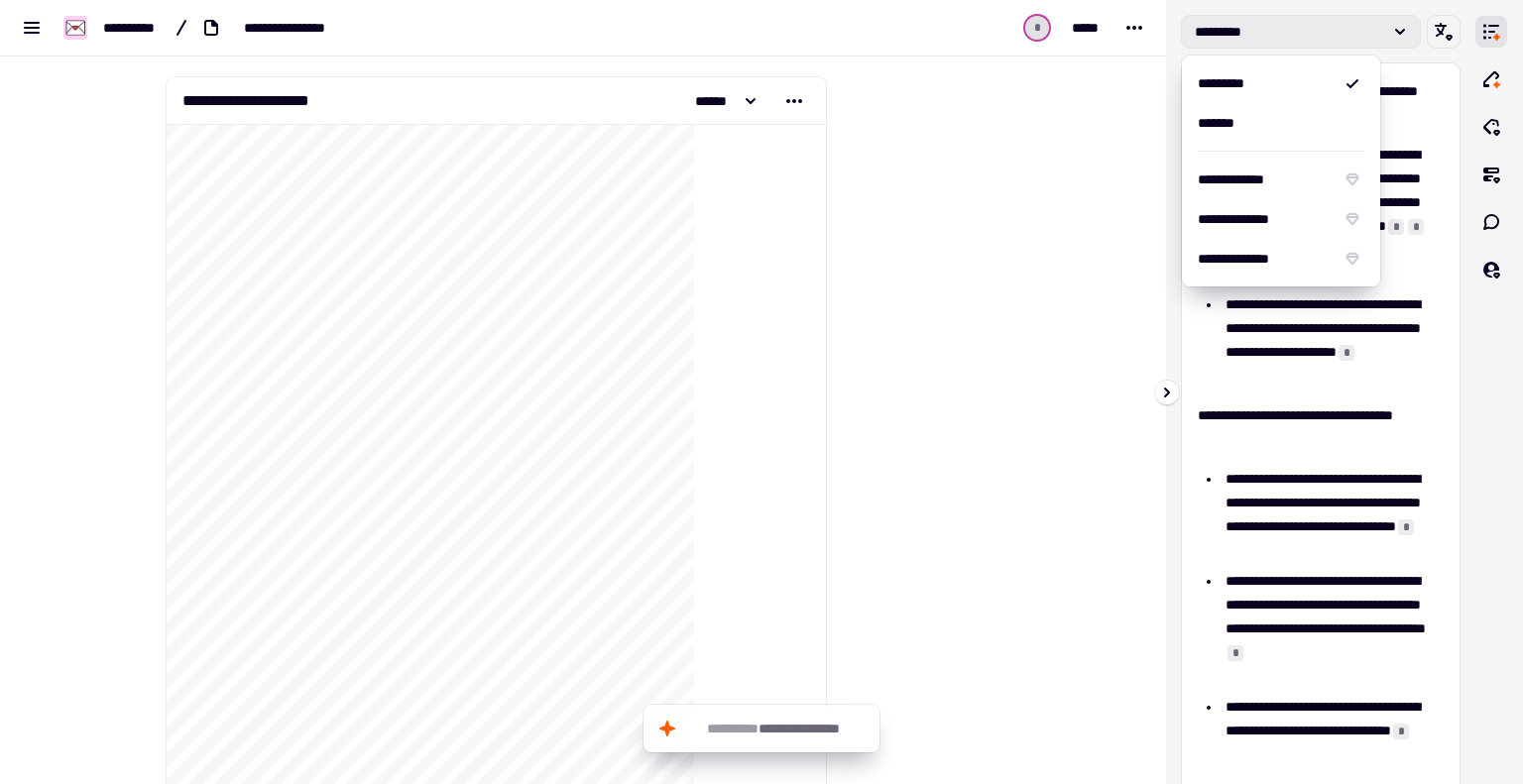 click 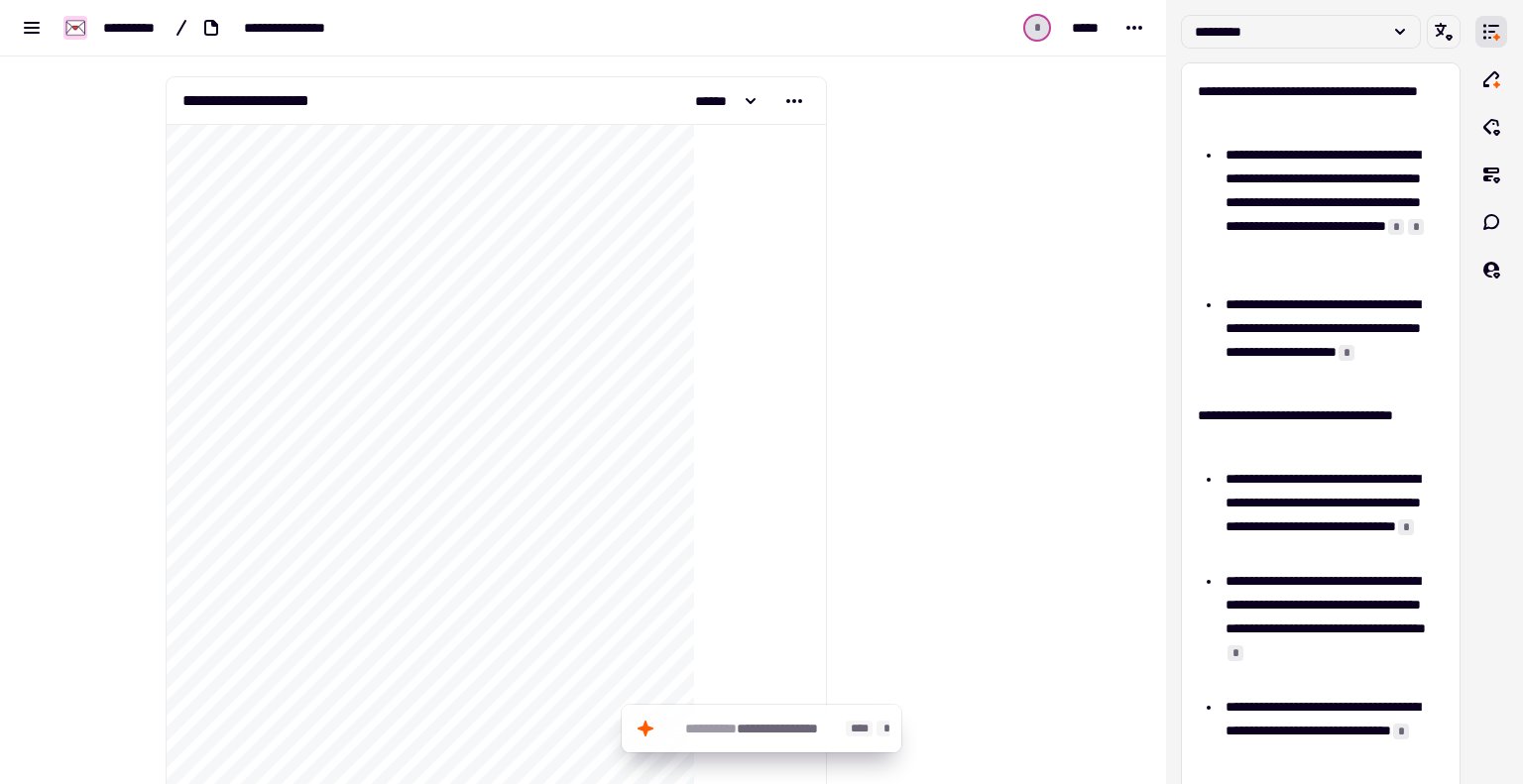 click on "**********" 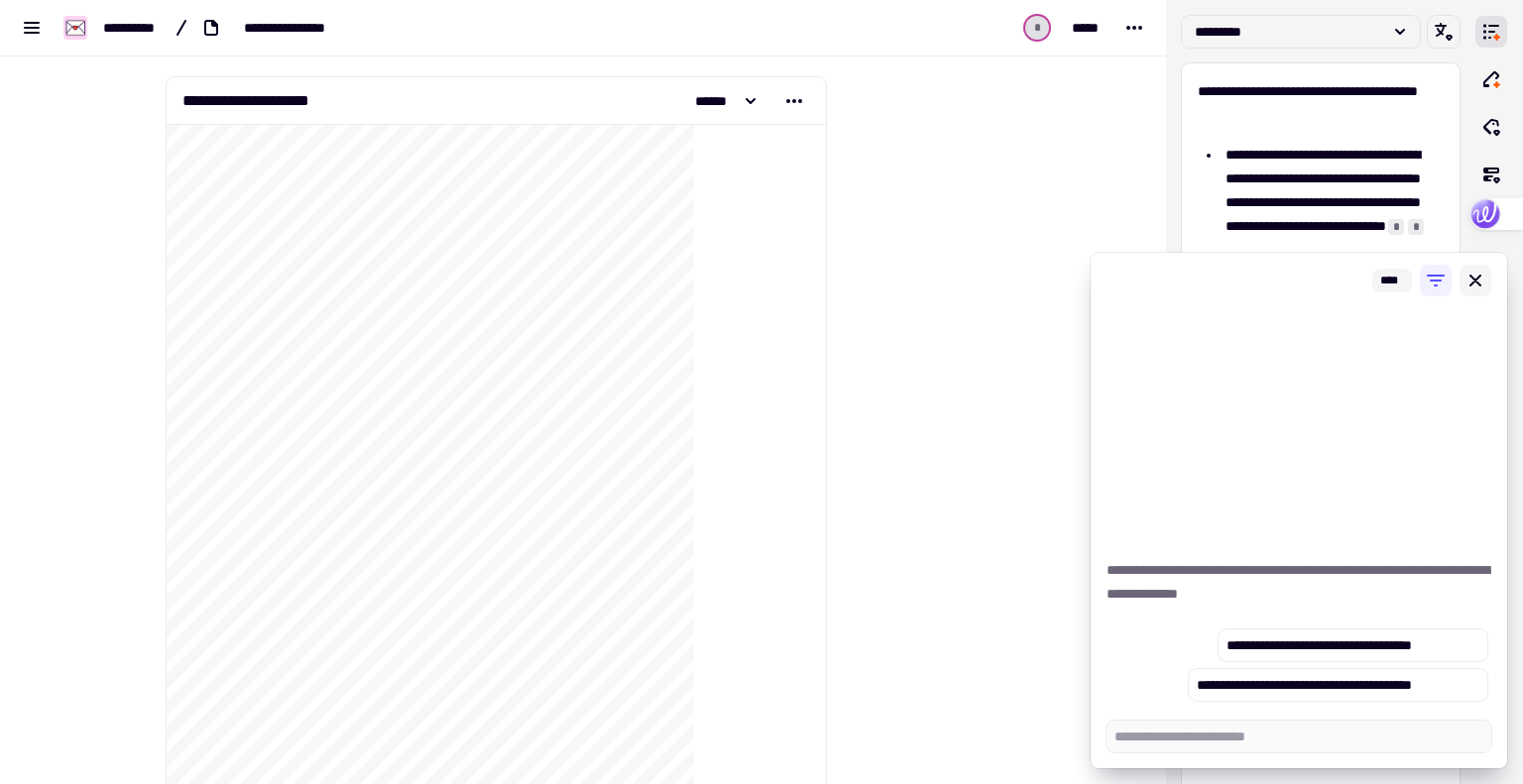 click 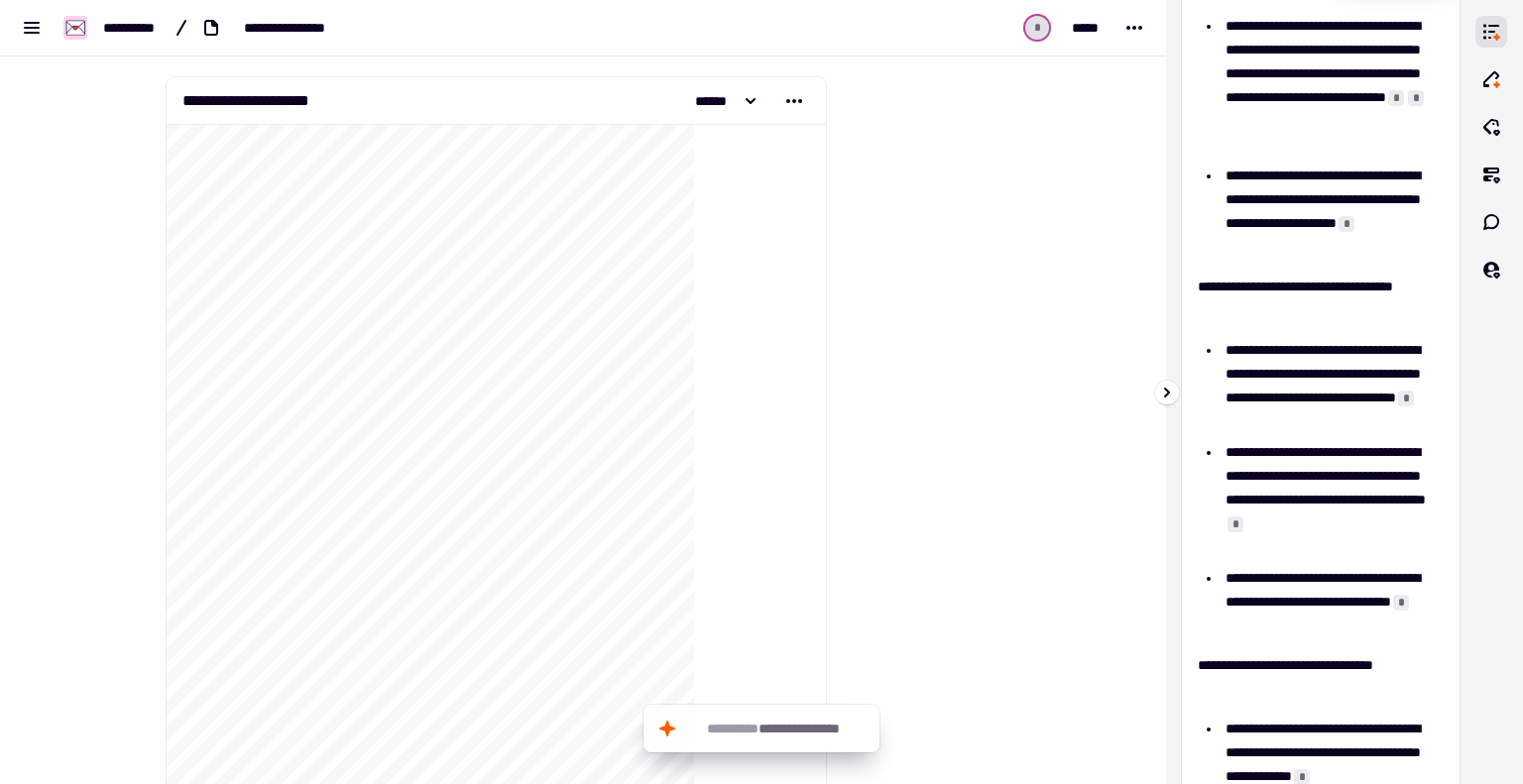 scroll, scrollTop: 0, scrollLeft: 0, axis: both 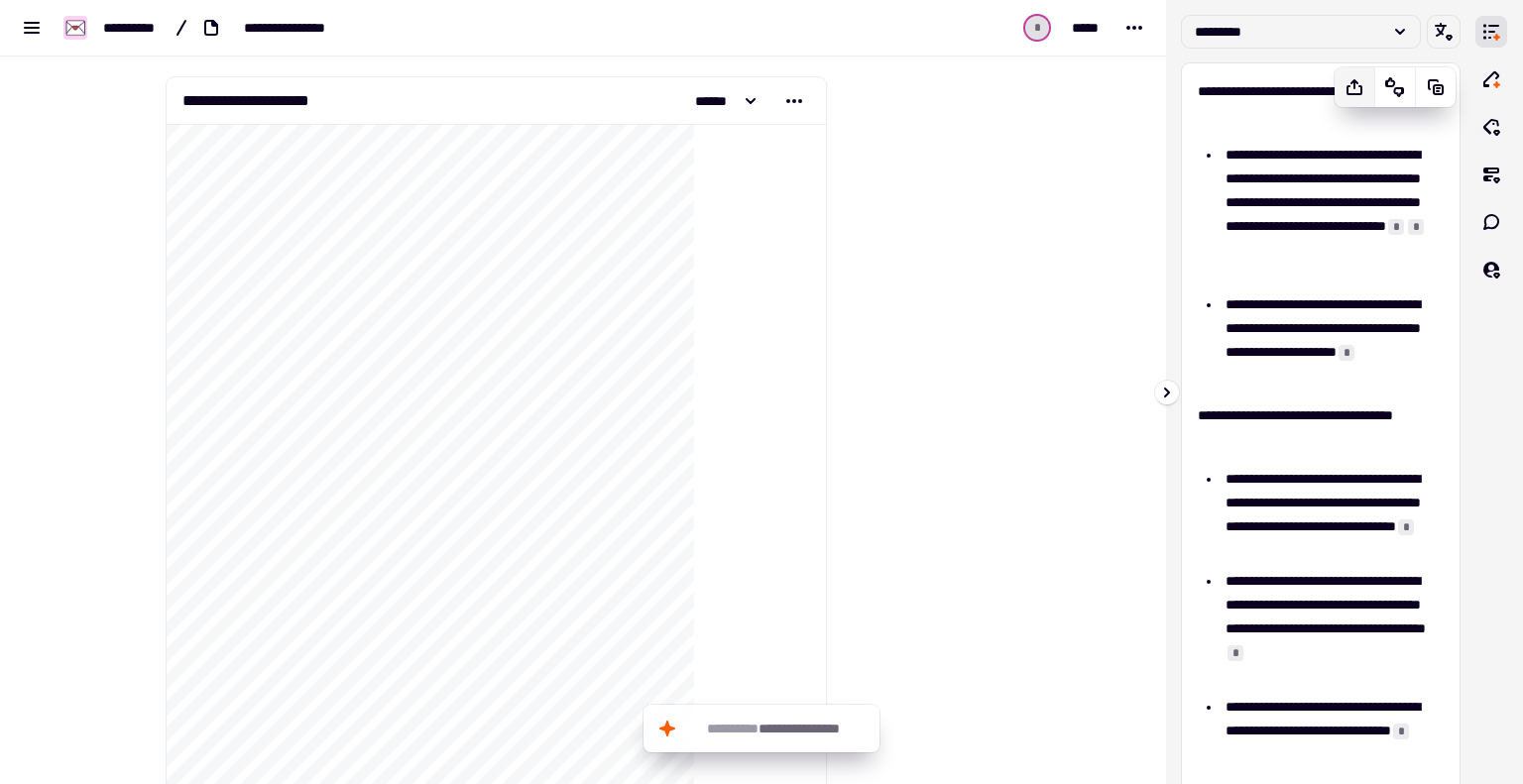 click 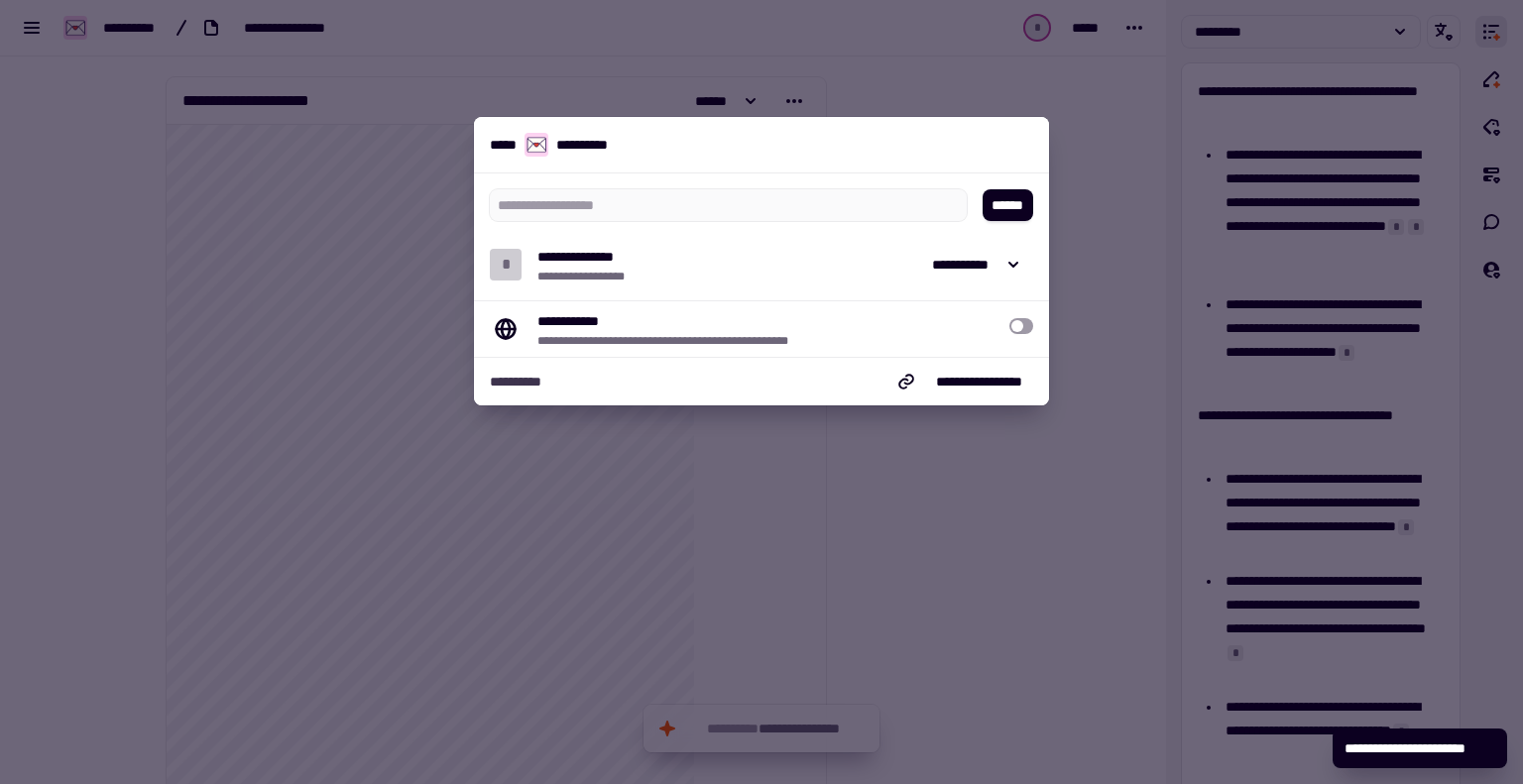 click at bounding box center [762, 392] 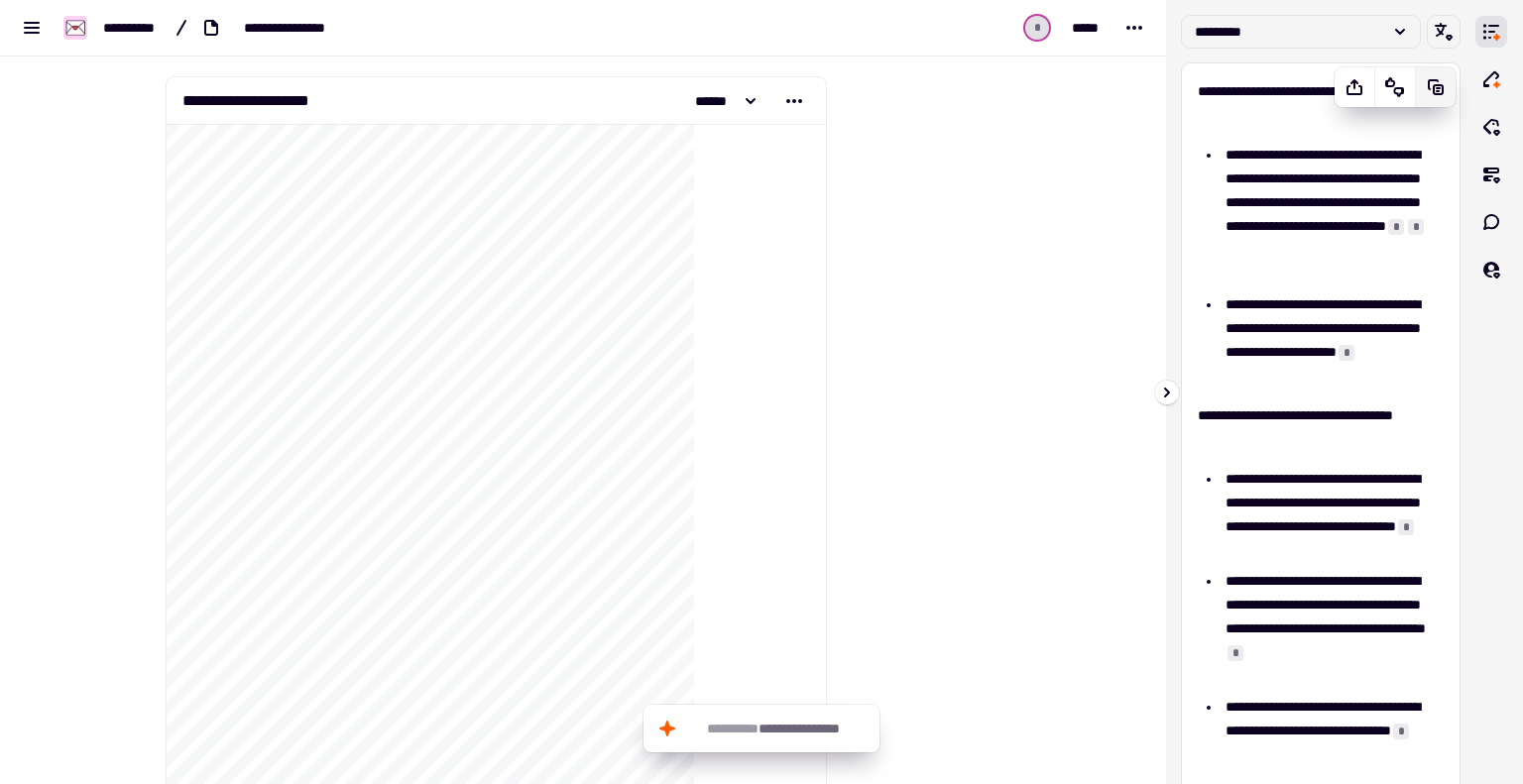 click 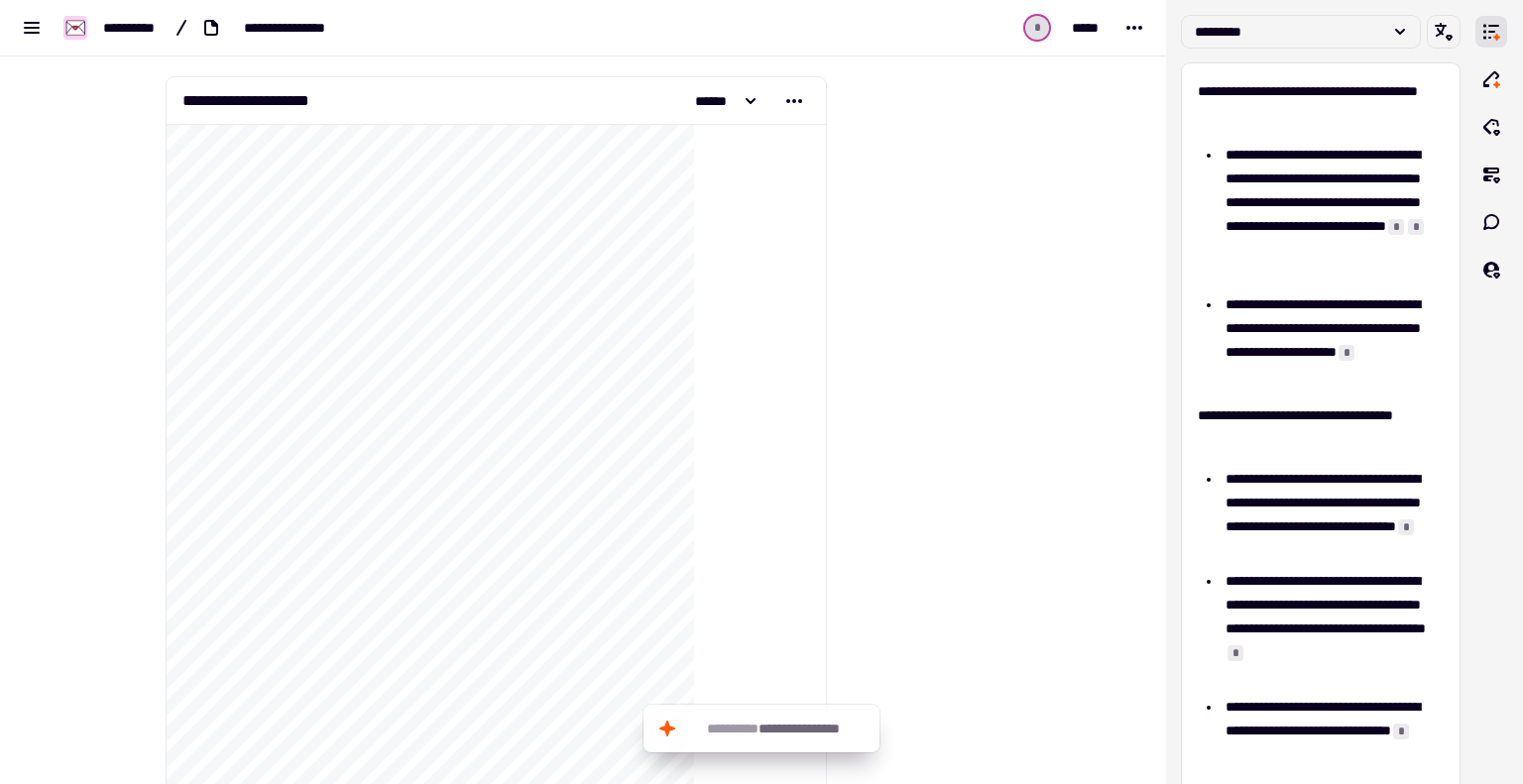 scroll, scrollTop: 0, scrollLeft: 0, axis: both 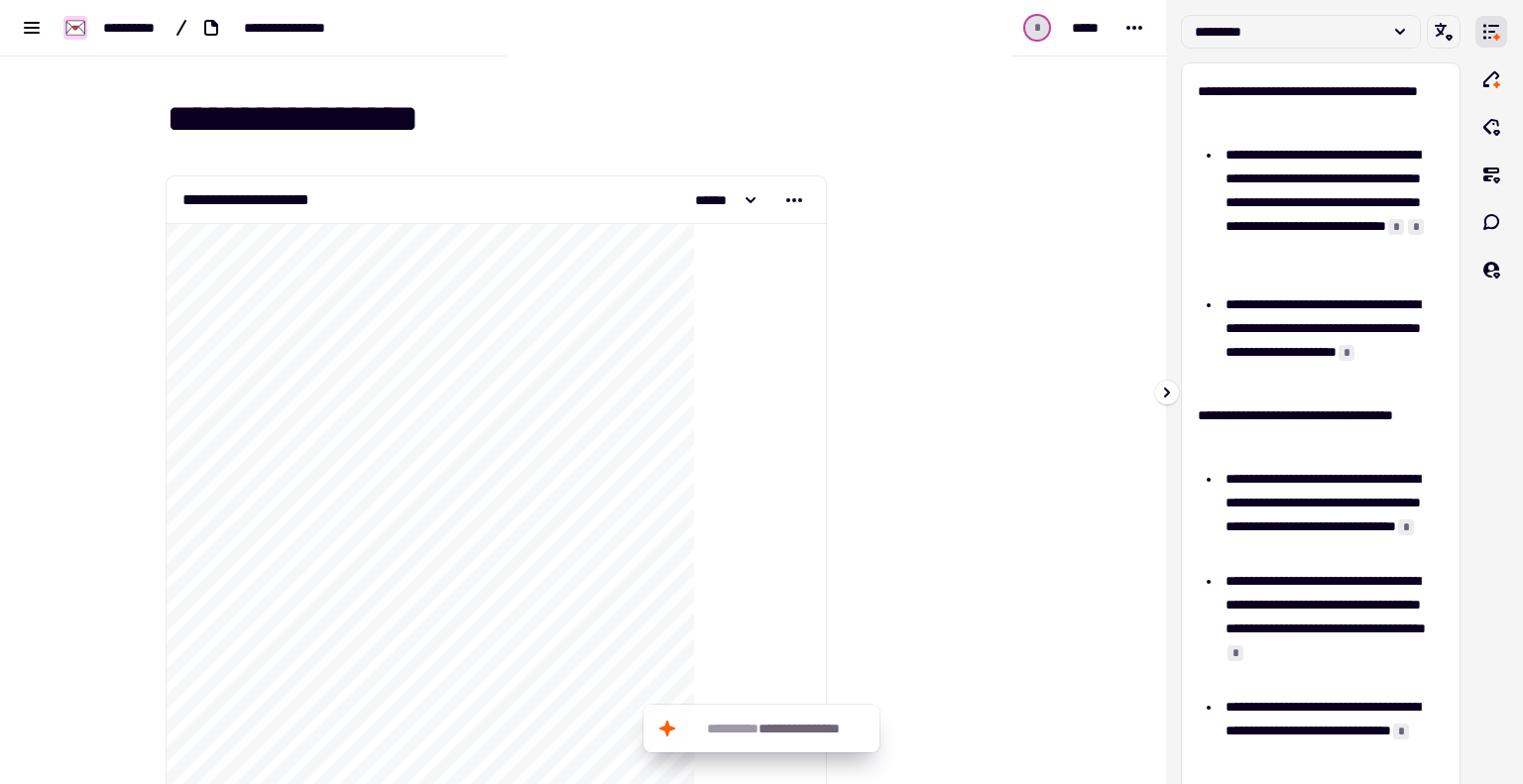 click at bounding box center (1491, 392) 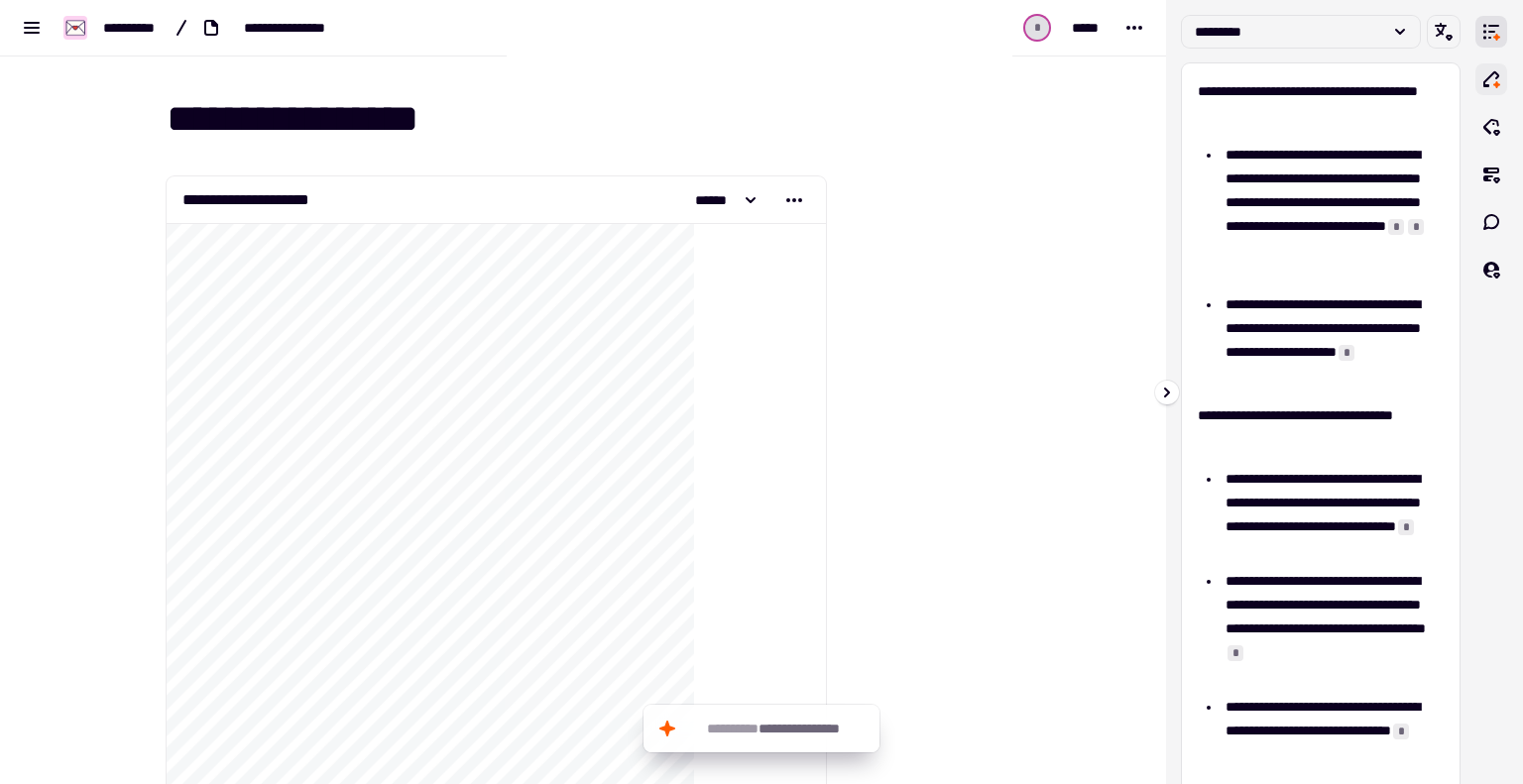 click 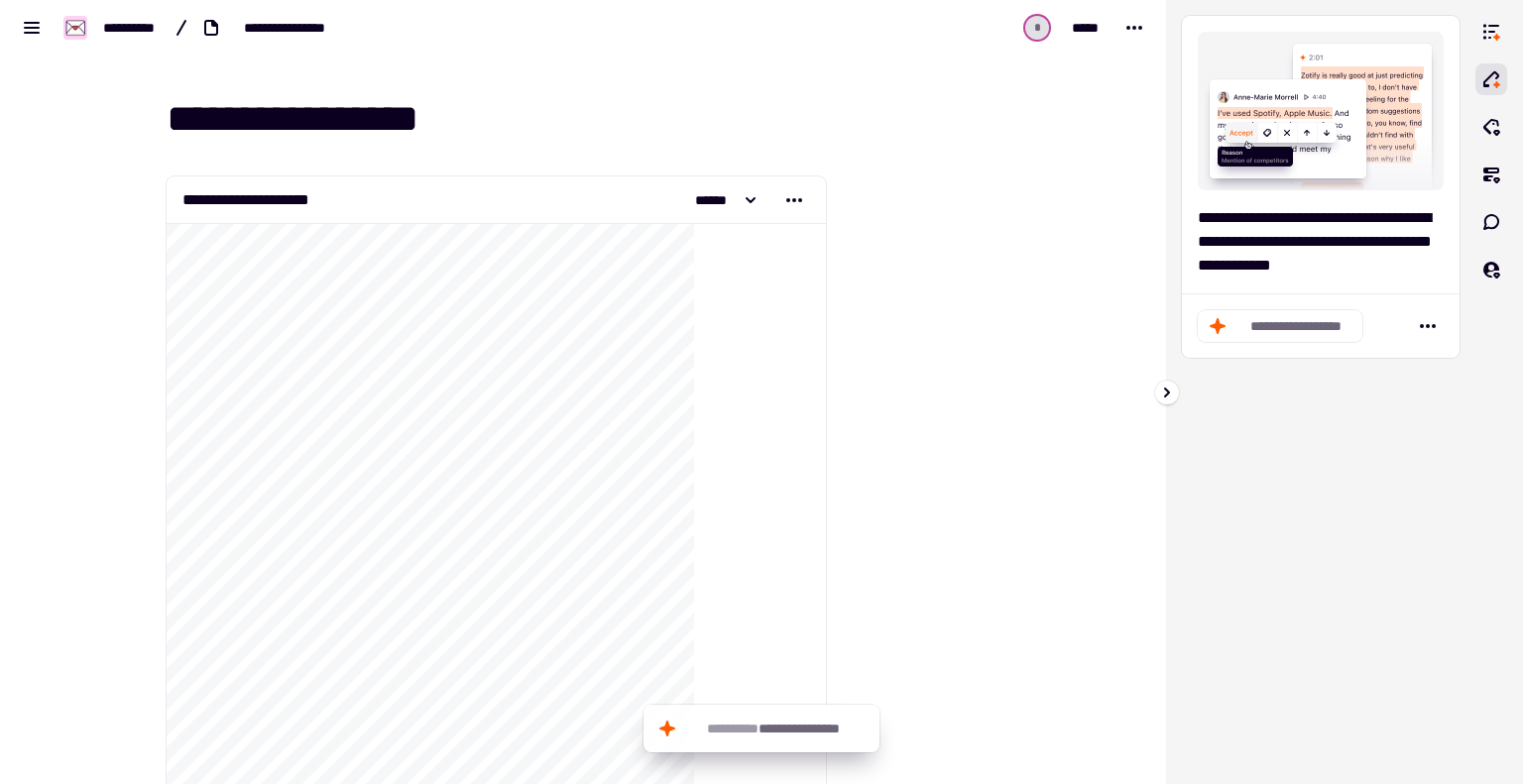 click on "**********" 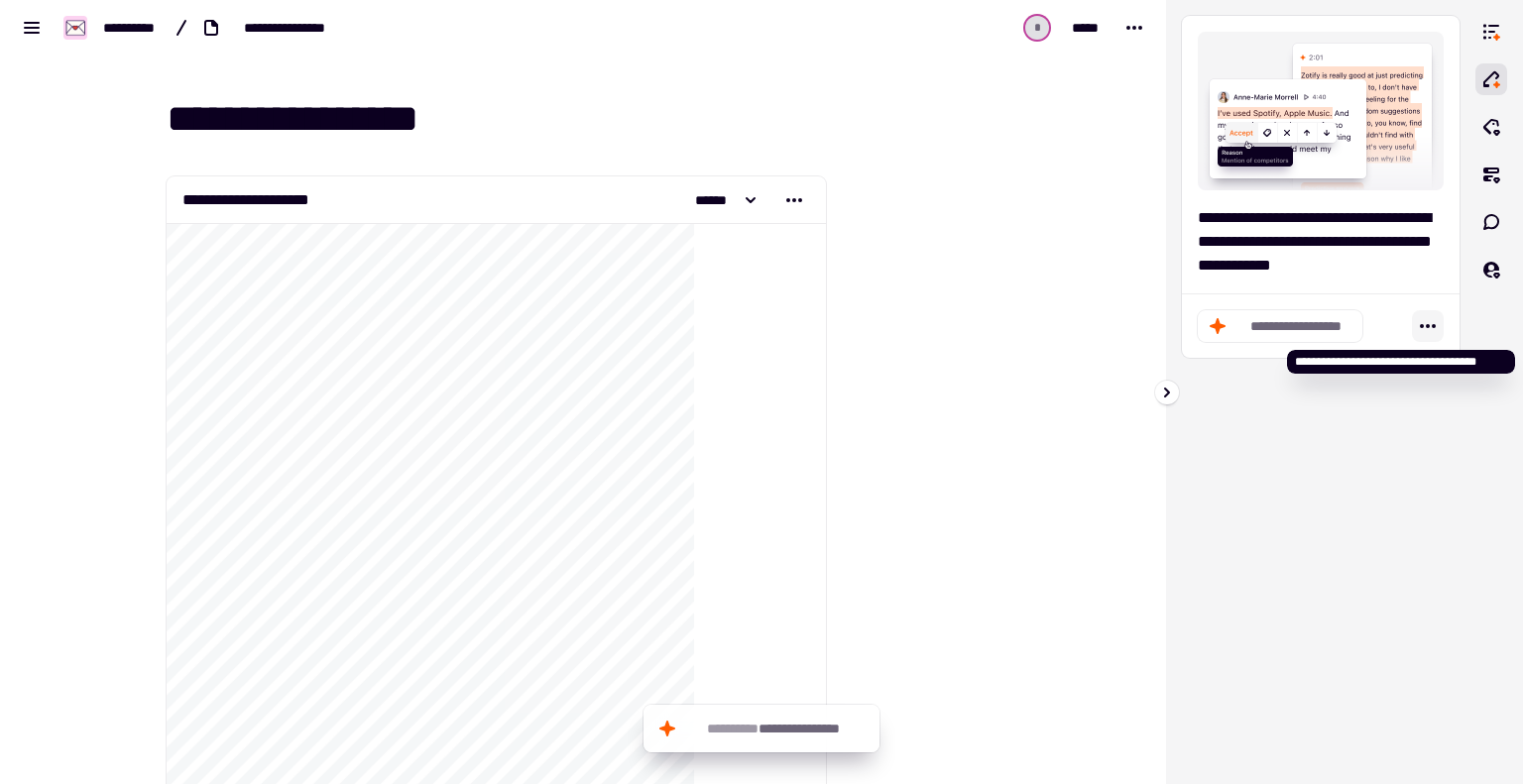 click 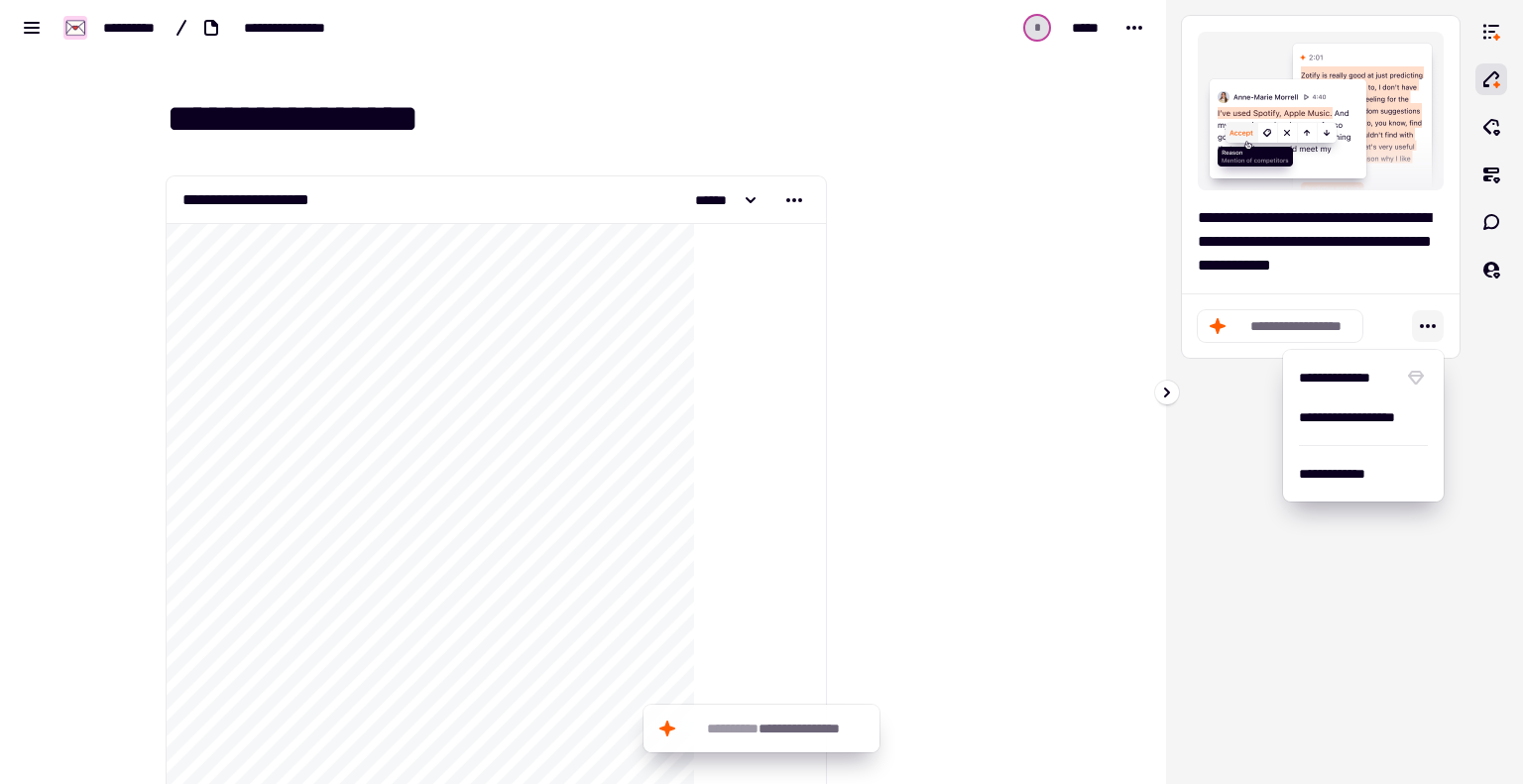 click 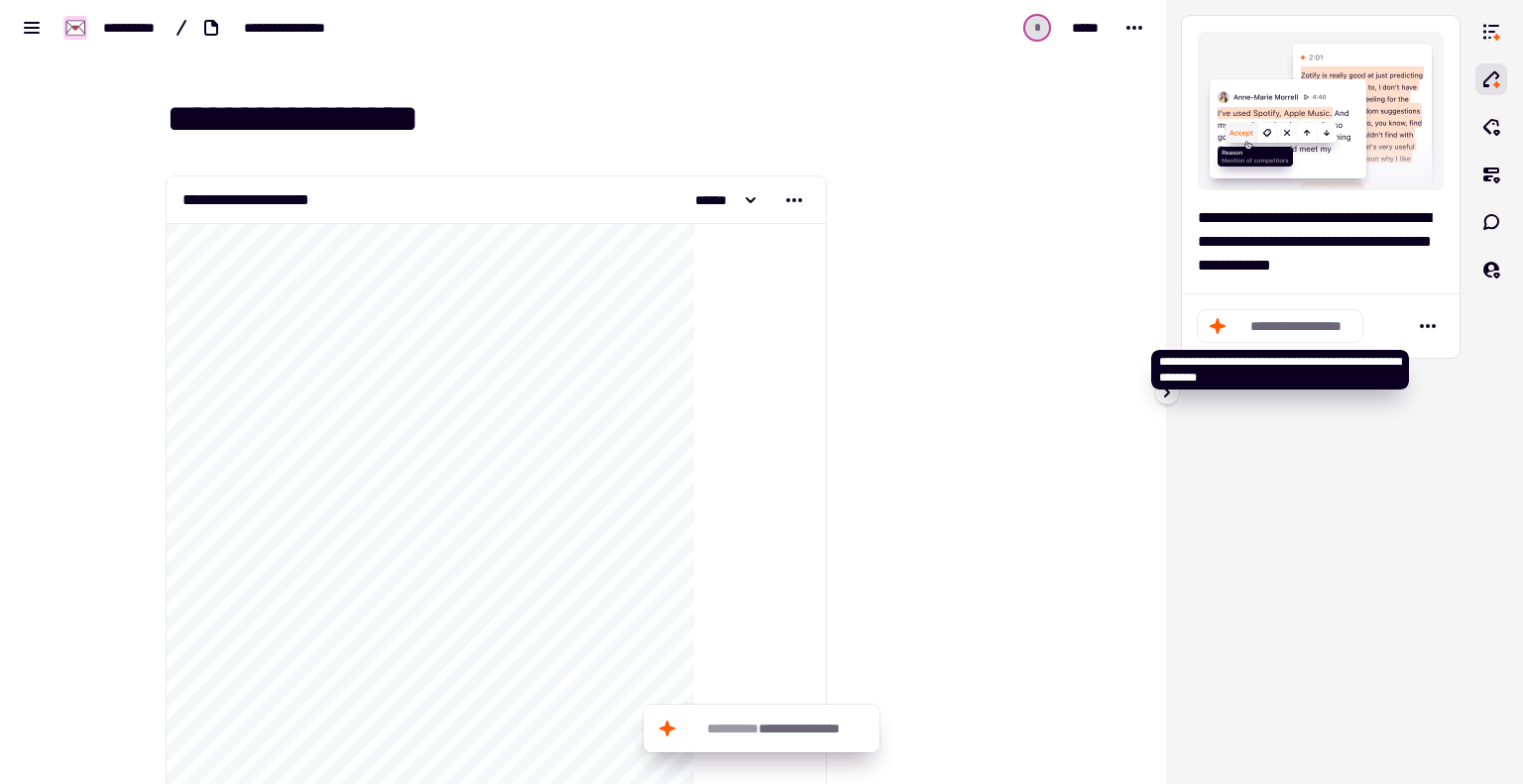 click 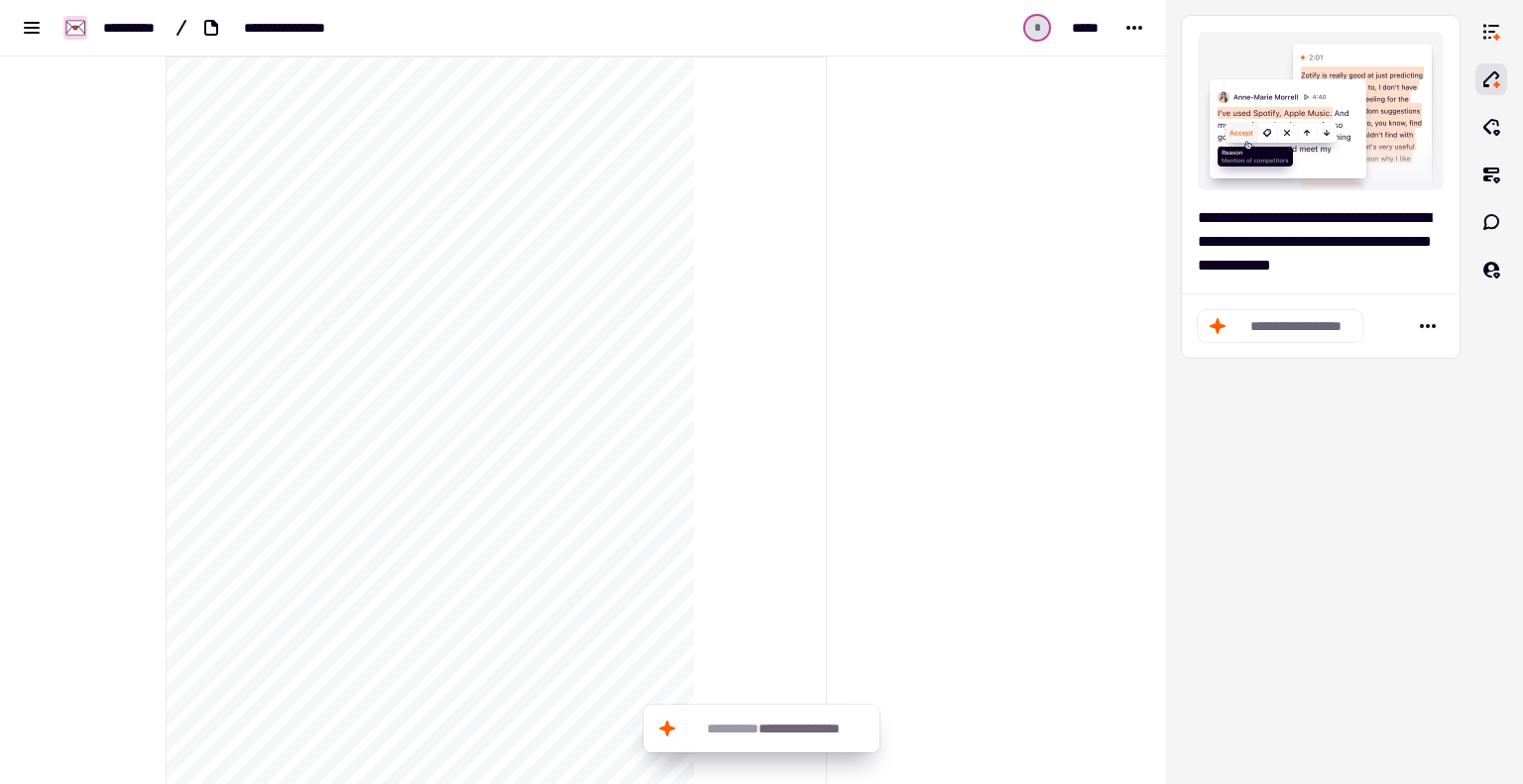 scroll, scrollTop: 0, scrollLeft: 0, axis: both 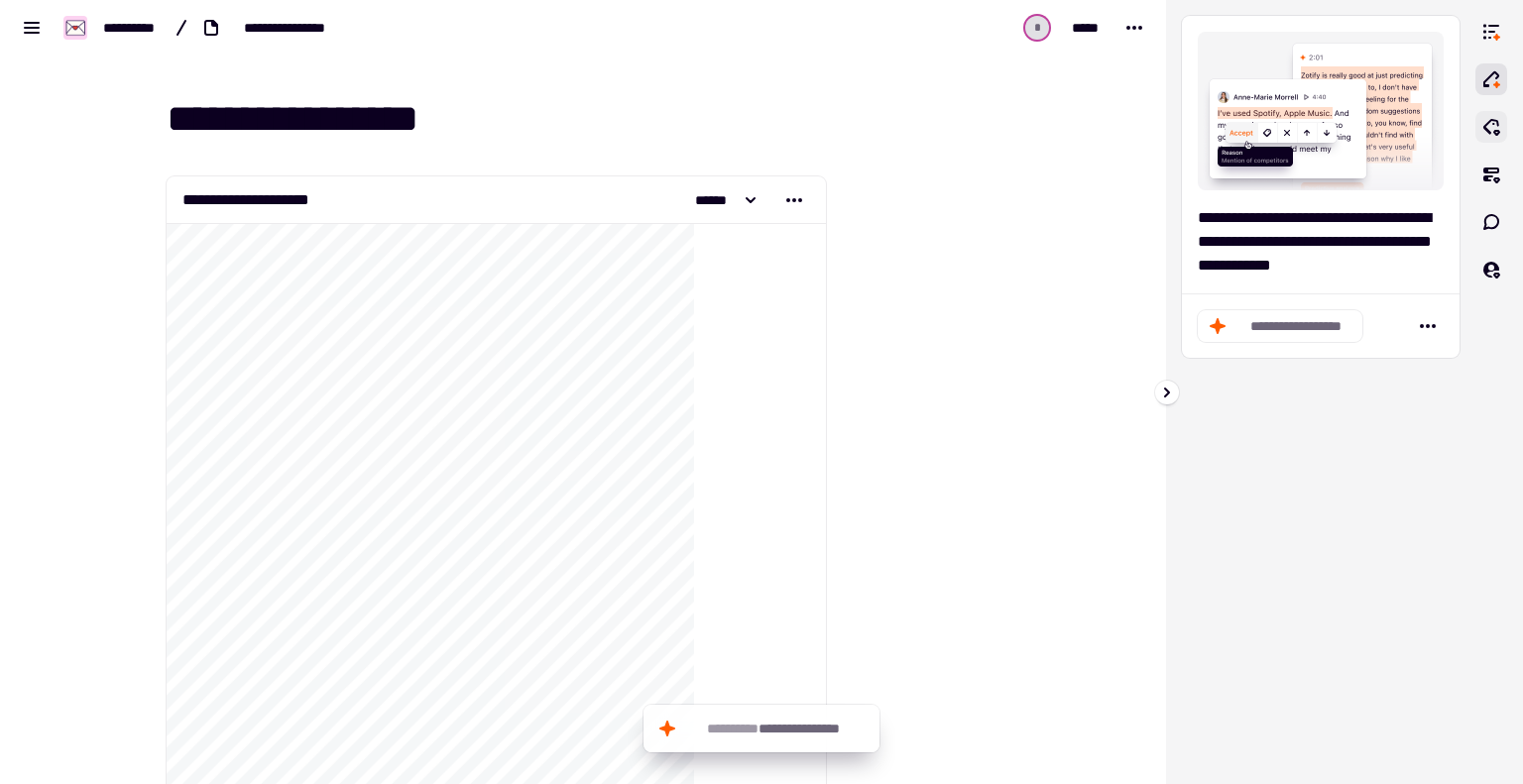 click 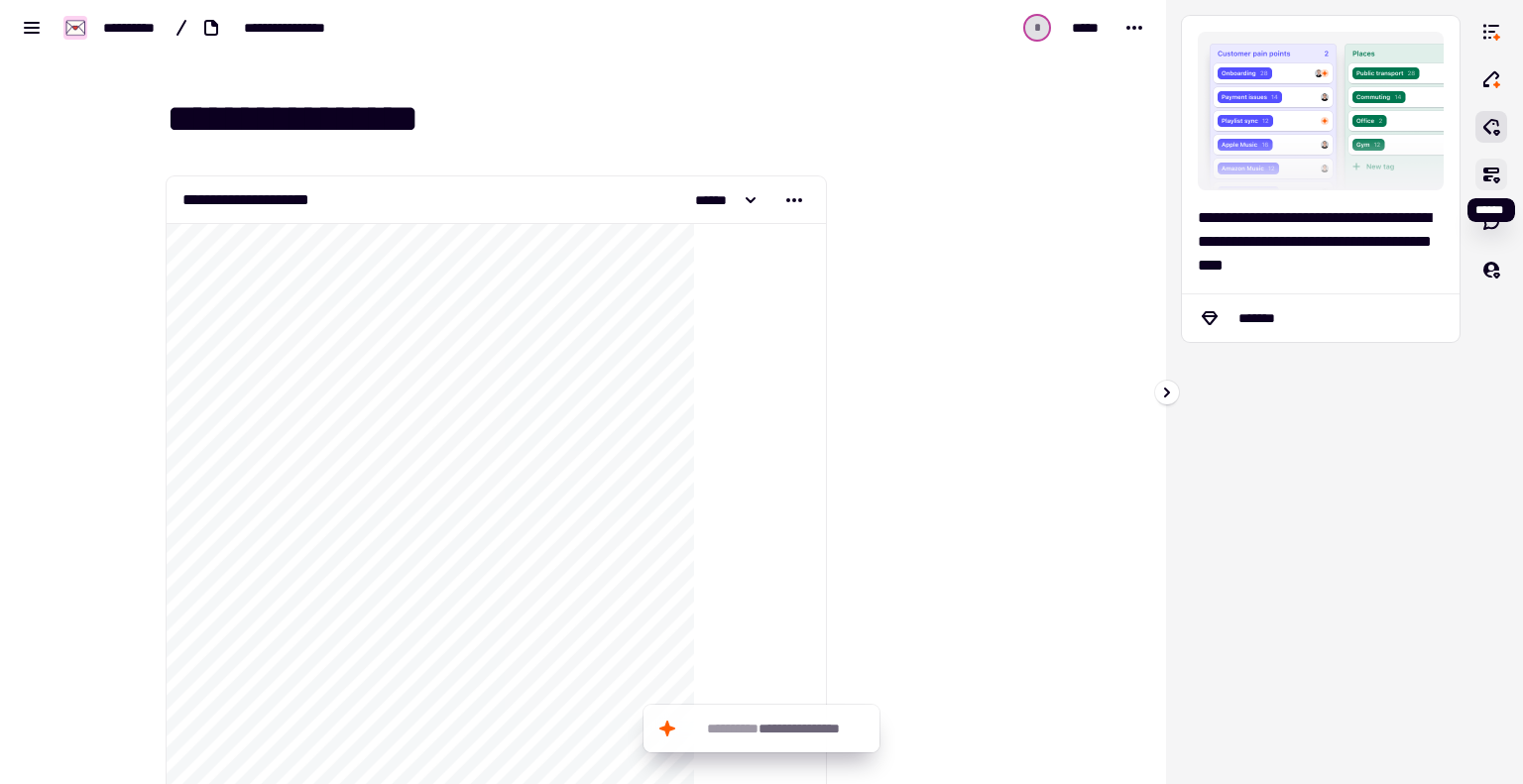 click 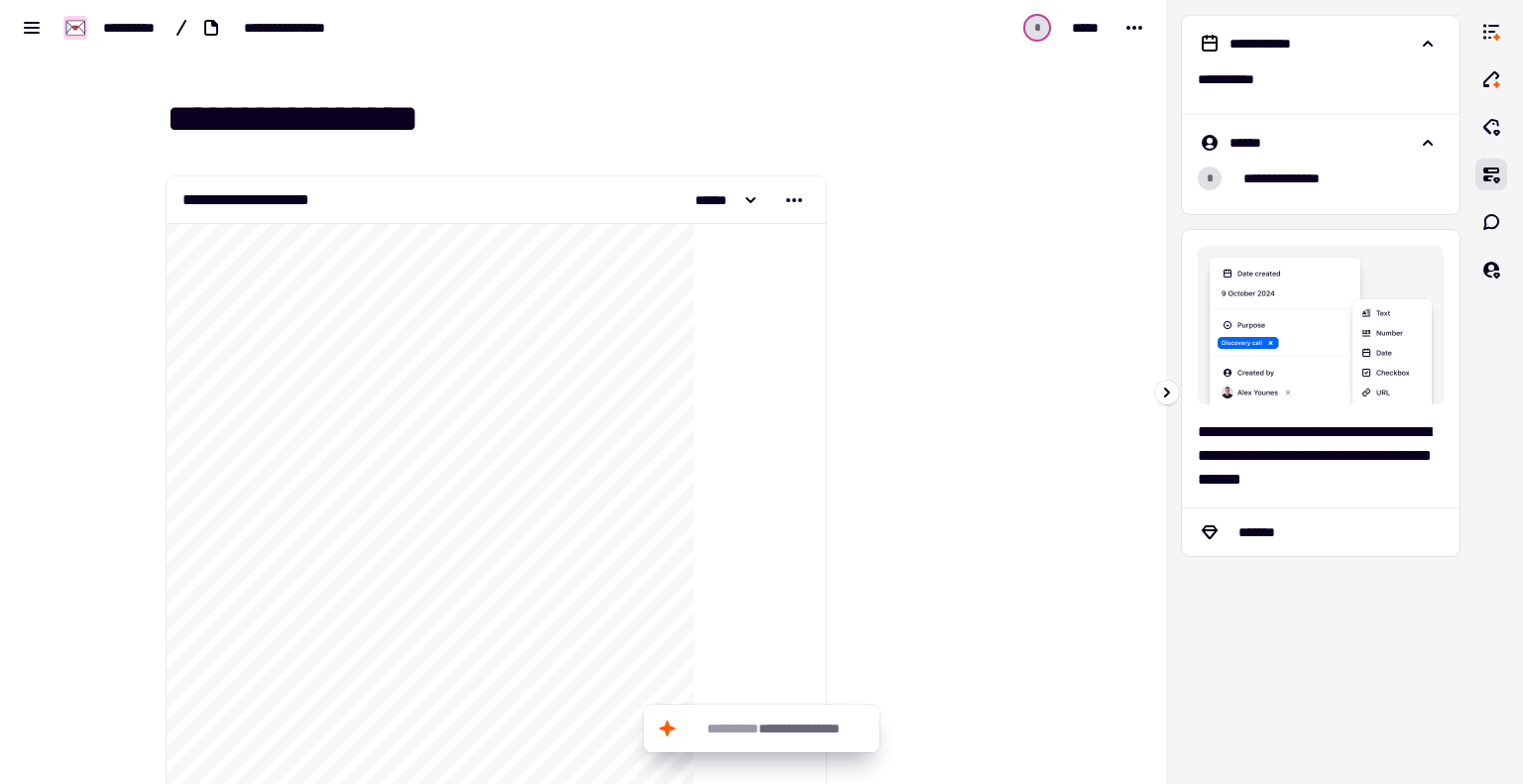 click on "**********" at bounding box center (1345, 392) 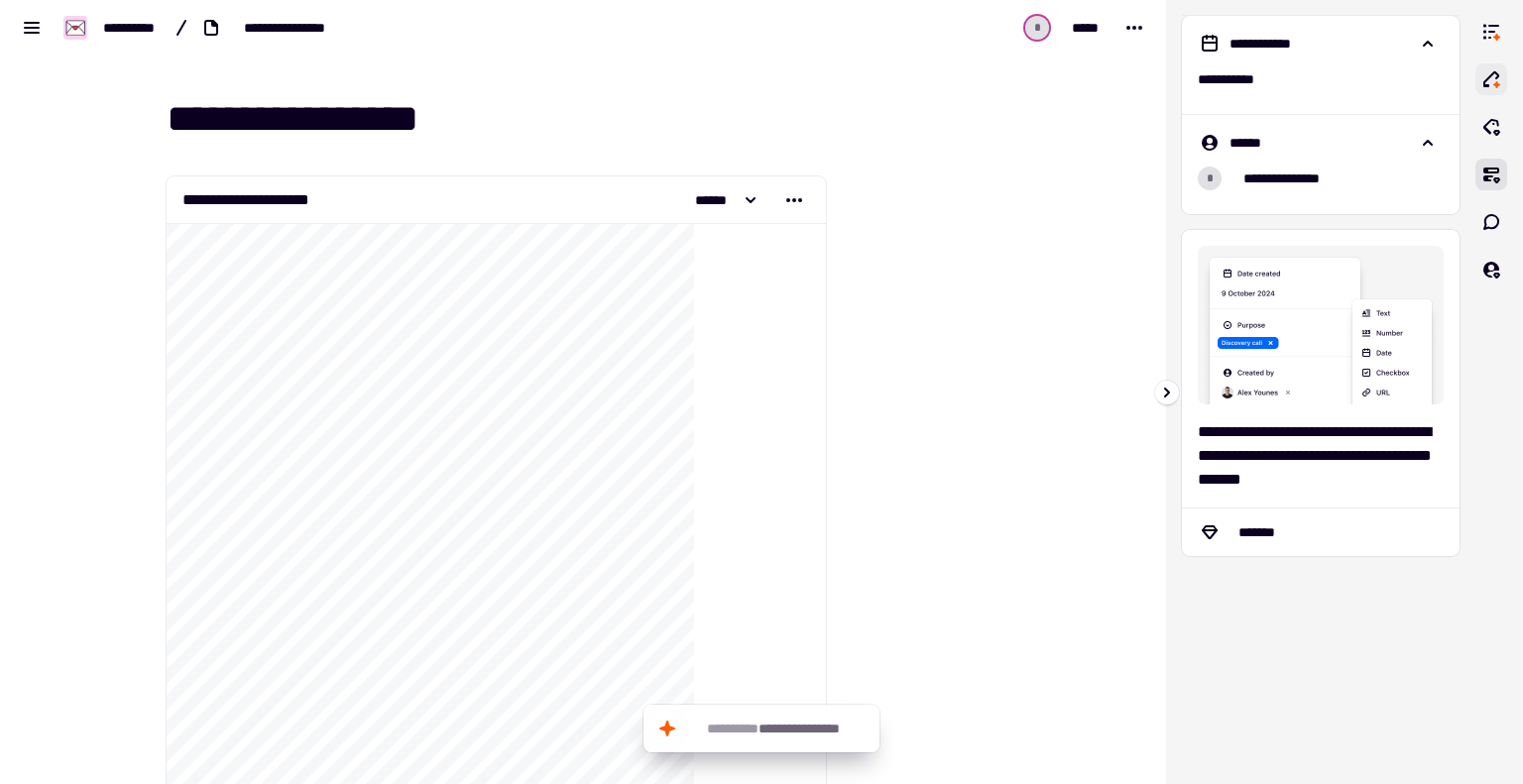 click 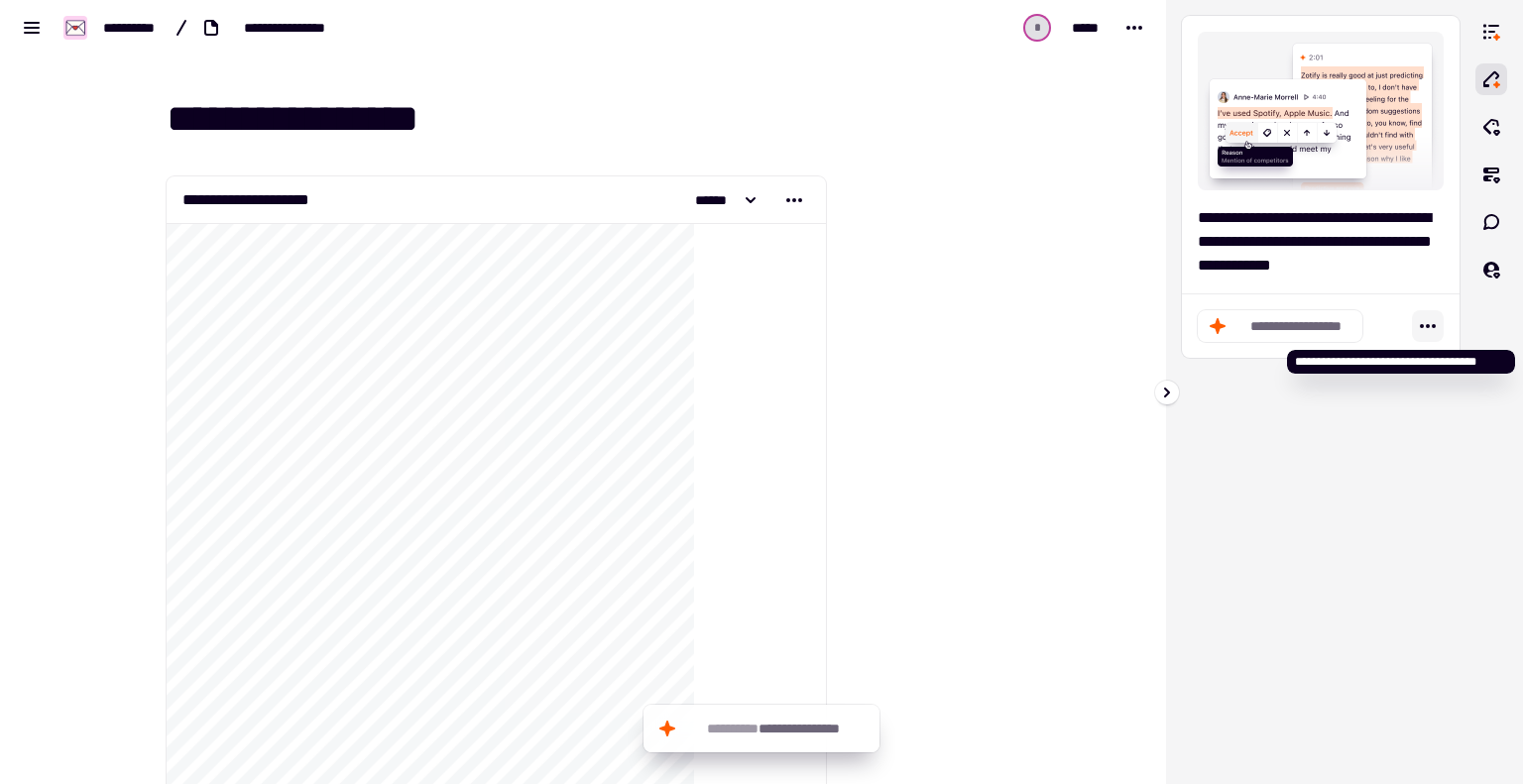 click 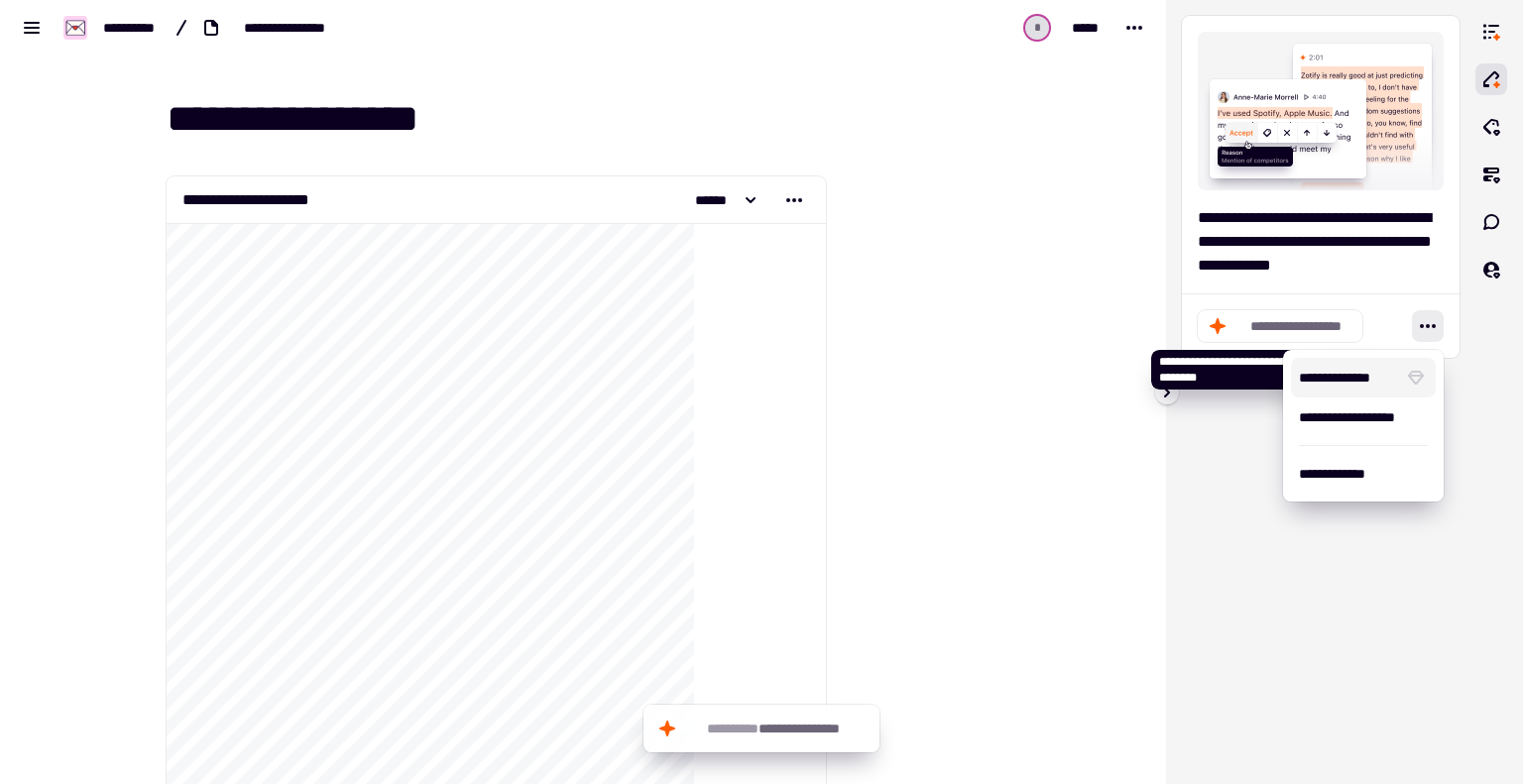 click on "**********" 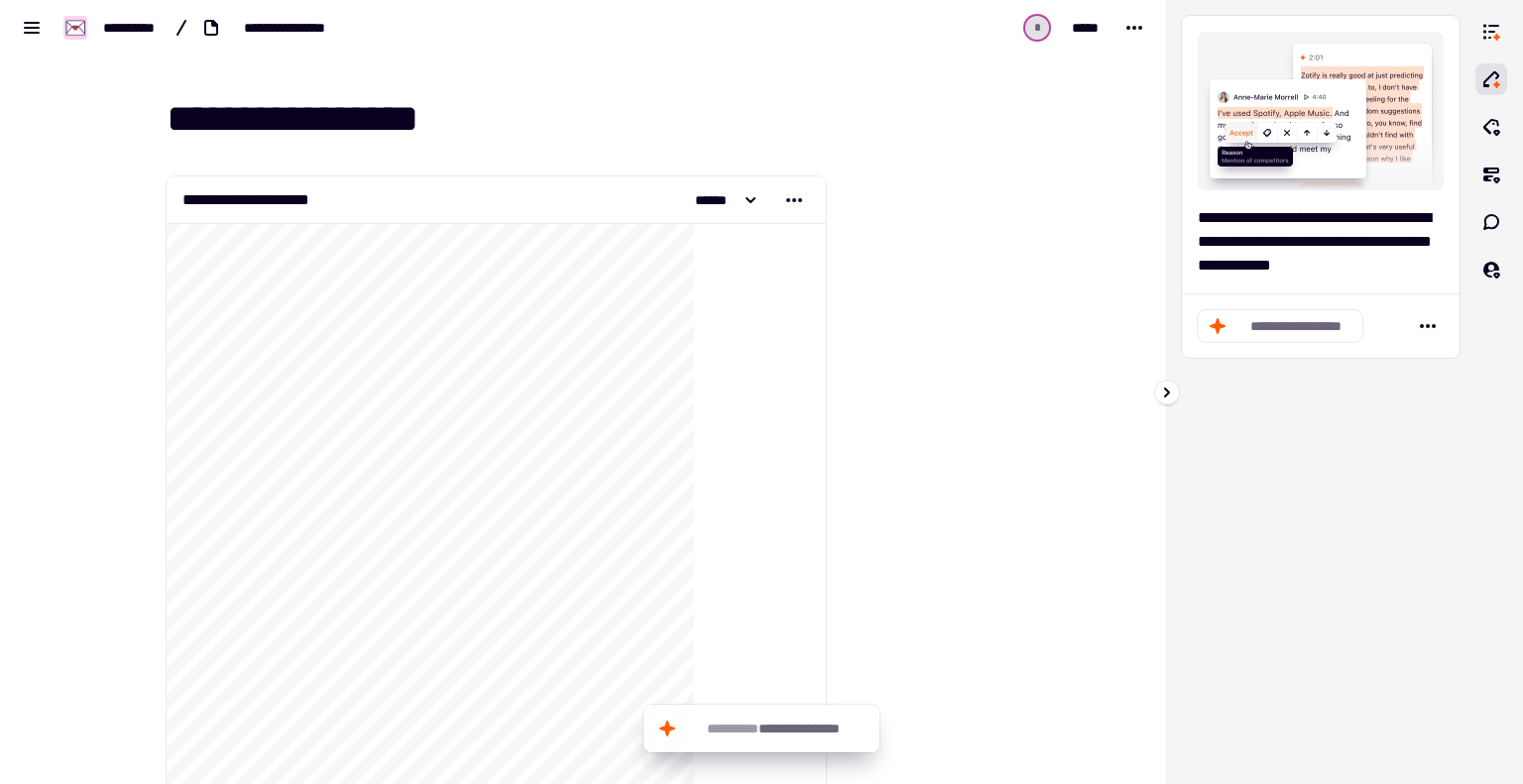 click on "**********" 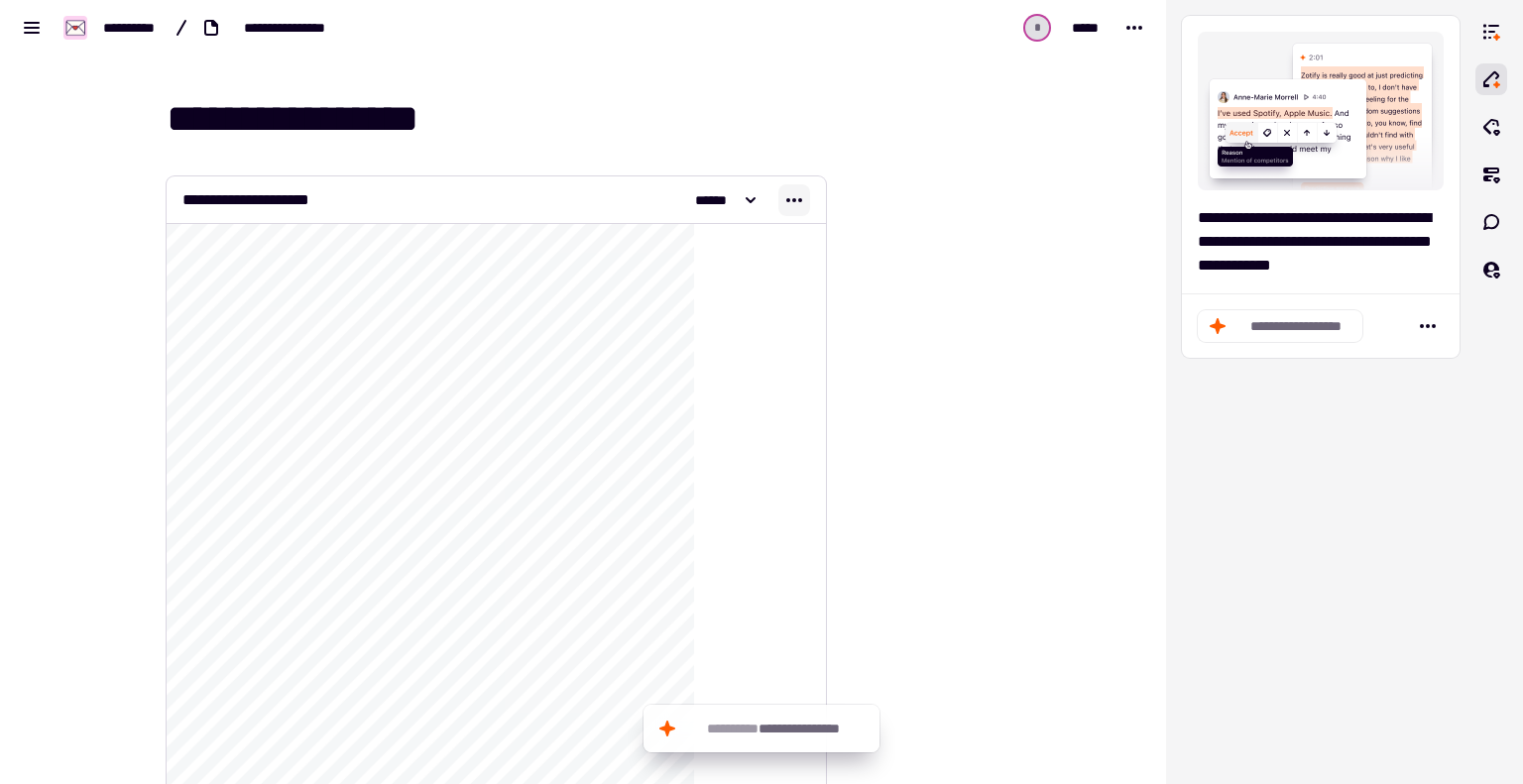 click 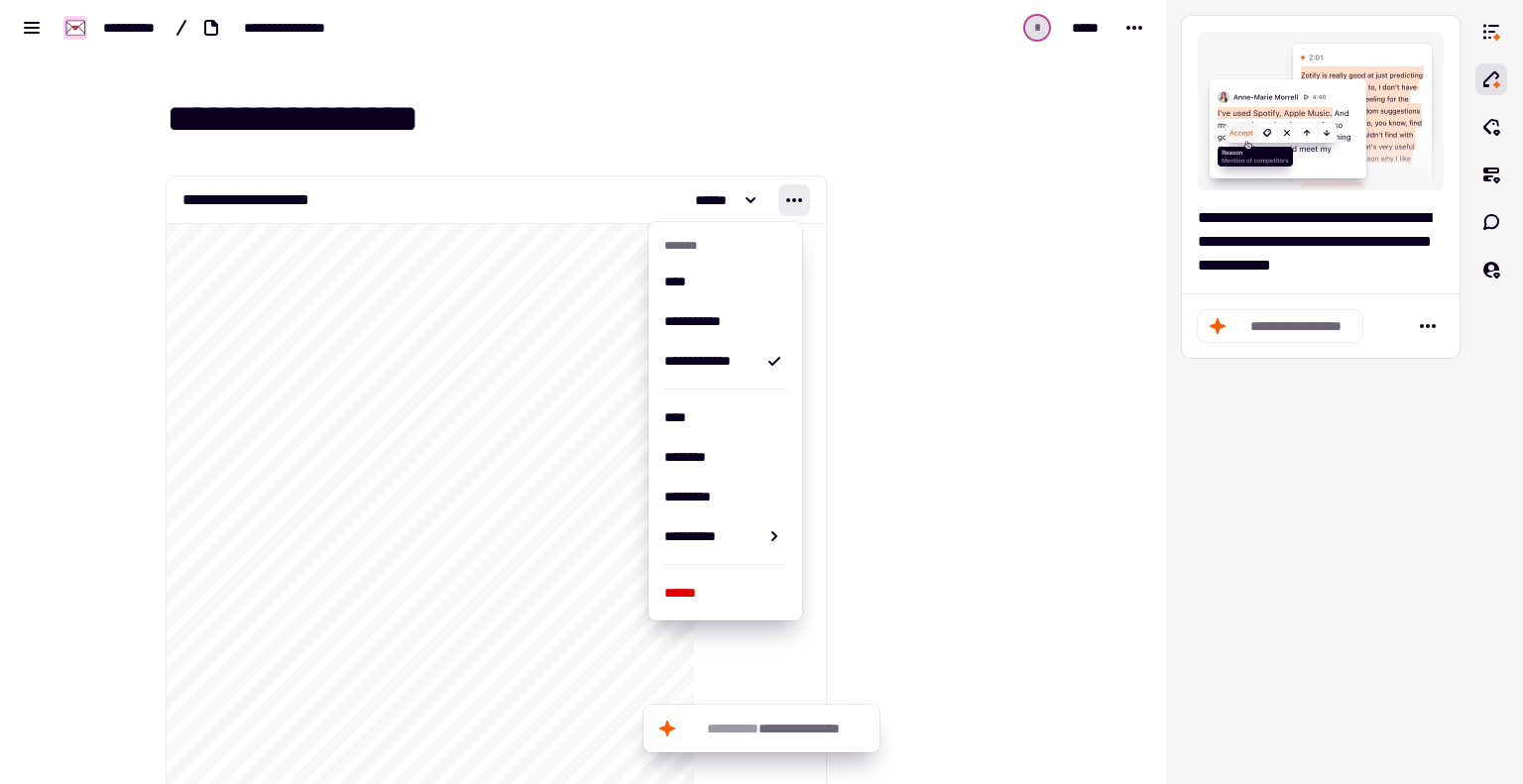 click at bounding box center (926, 6463) 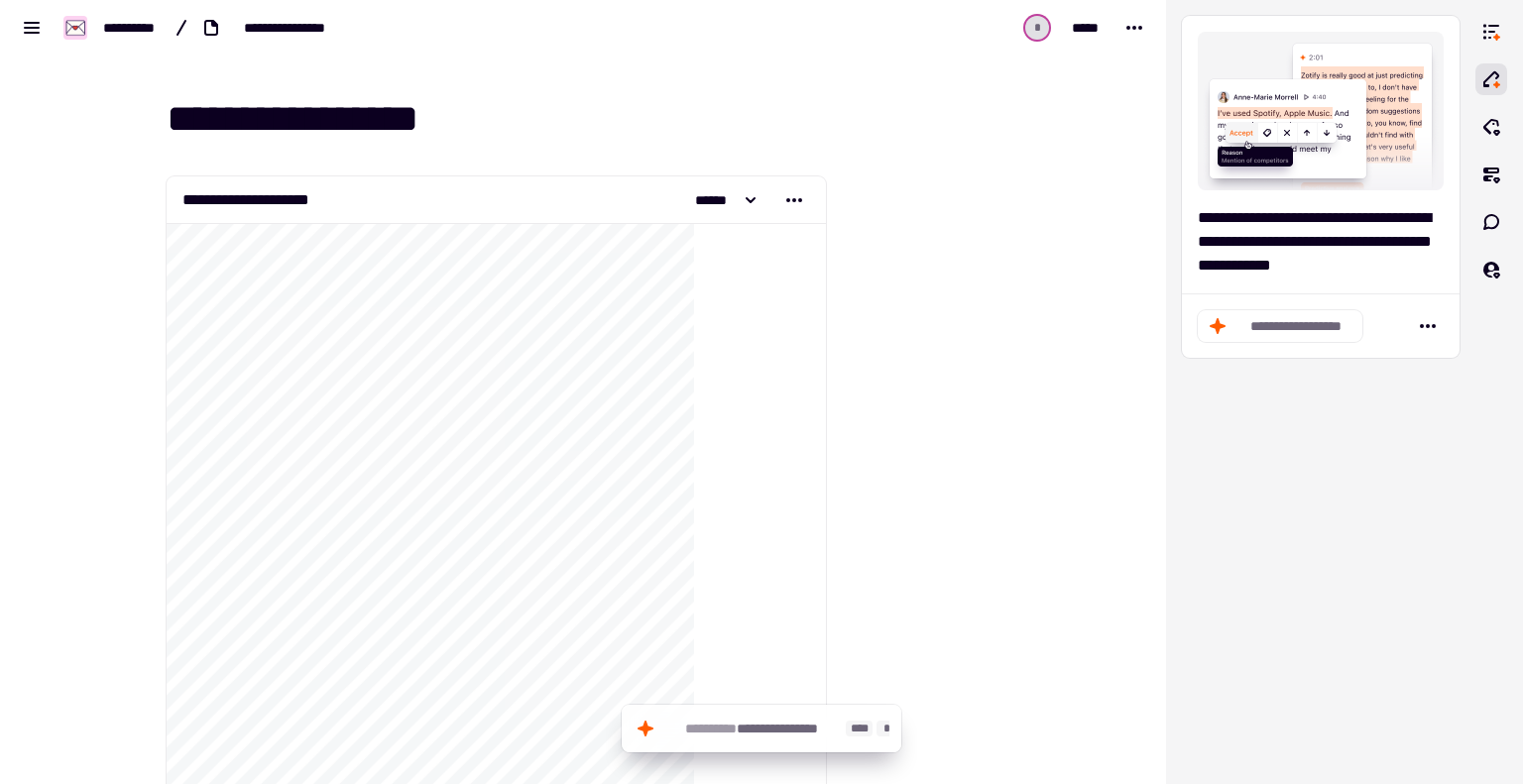 click on "**********" 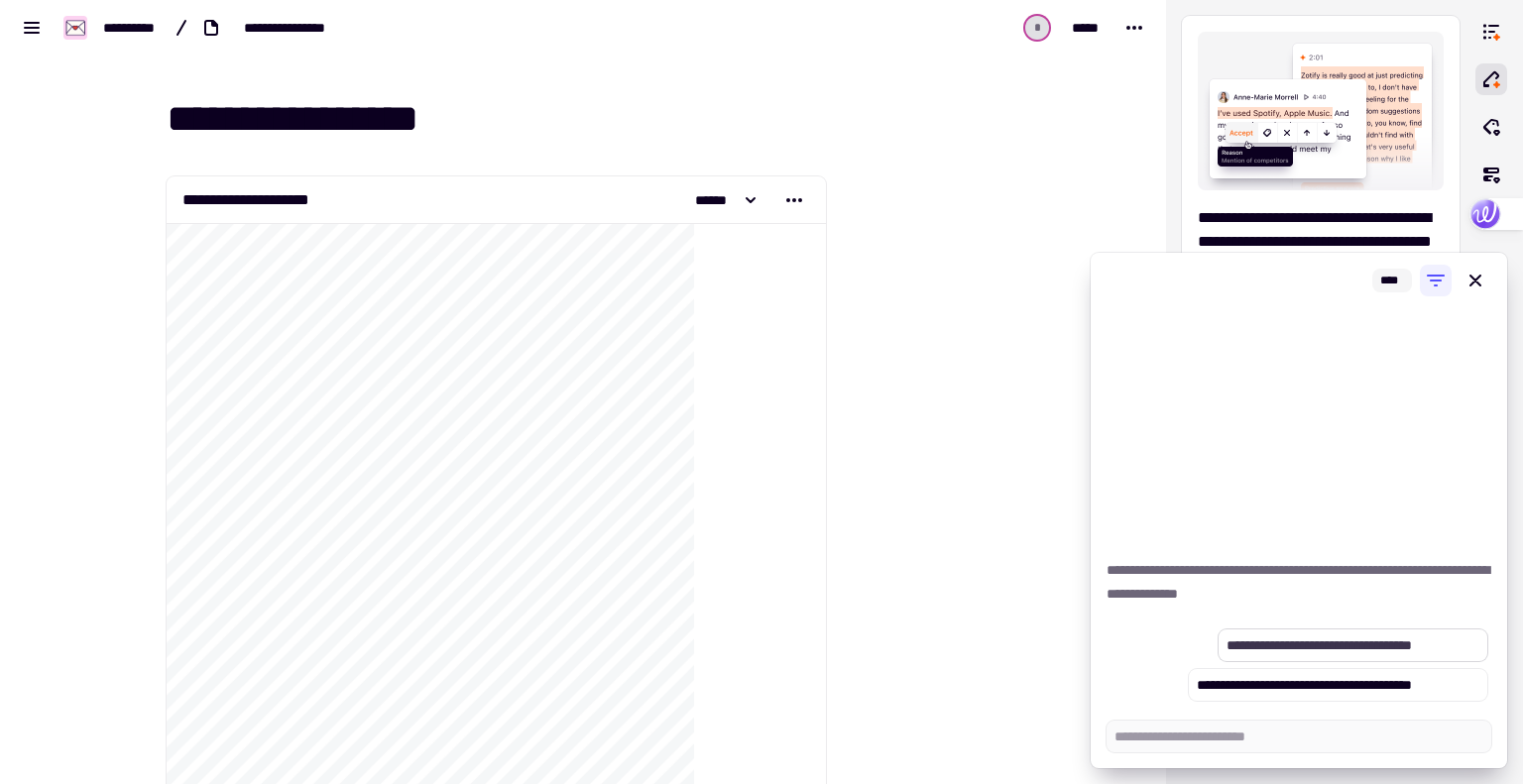 click on "**********" at bounding box center (1352, 645) 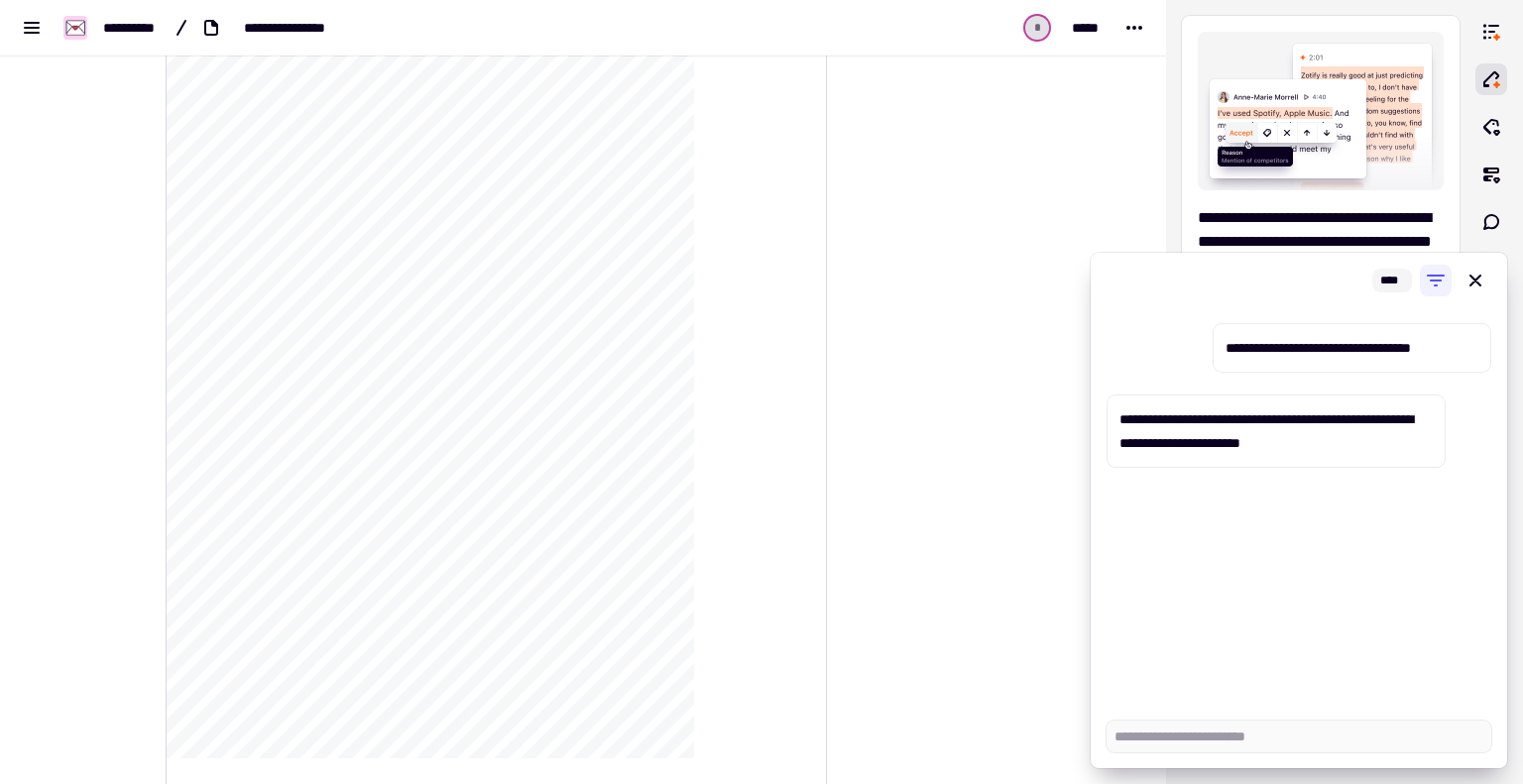 scroll, scrollTop: 297, scrollLeft: 0, axis: vertical 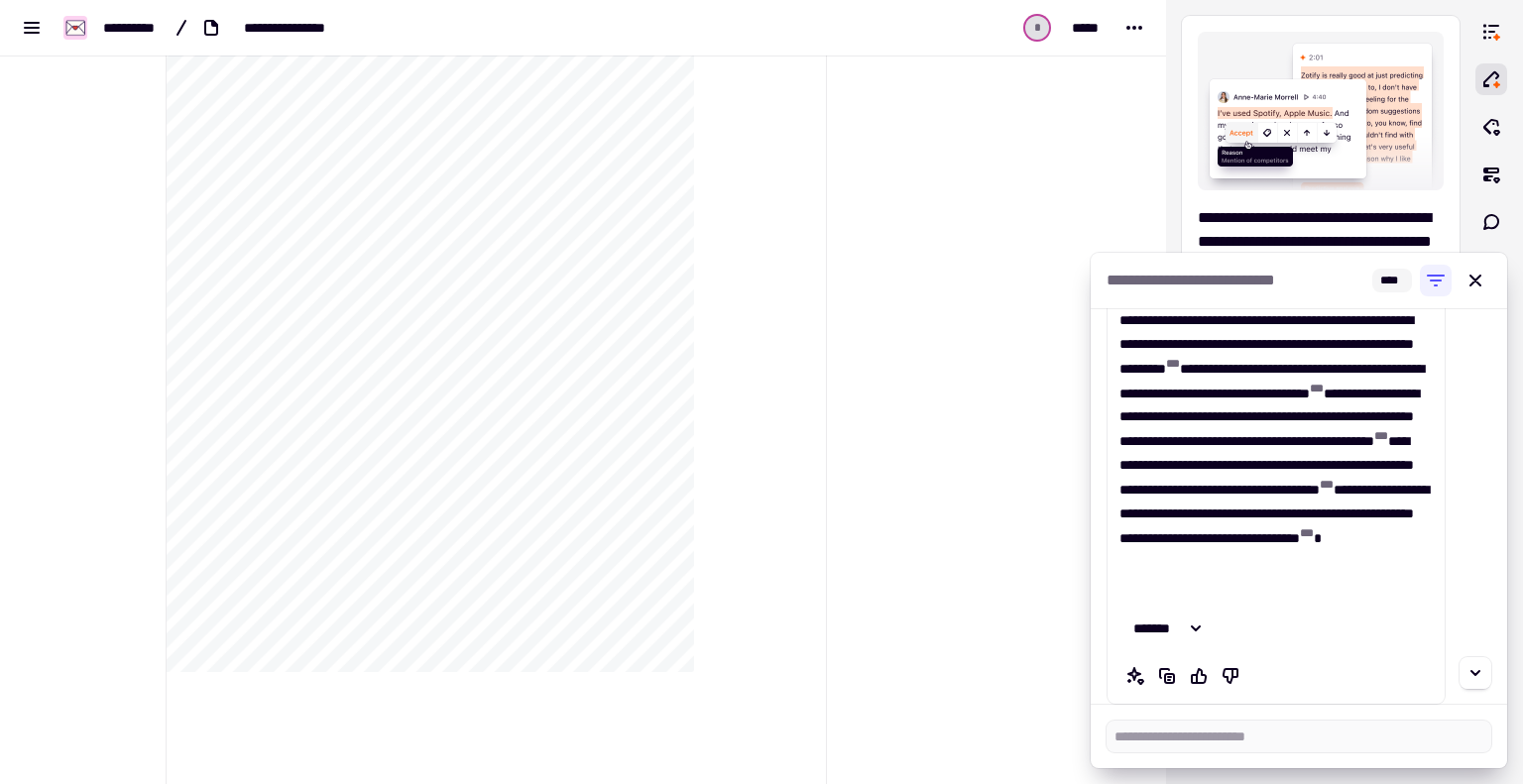 type on "*" 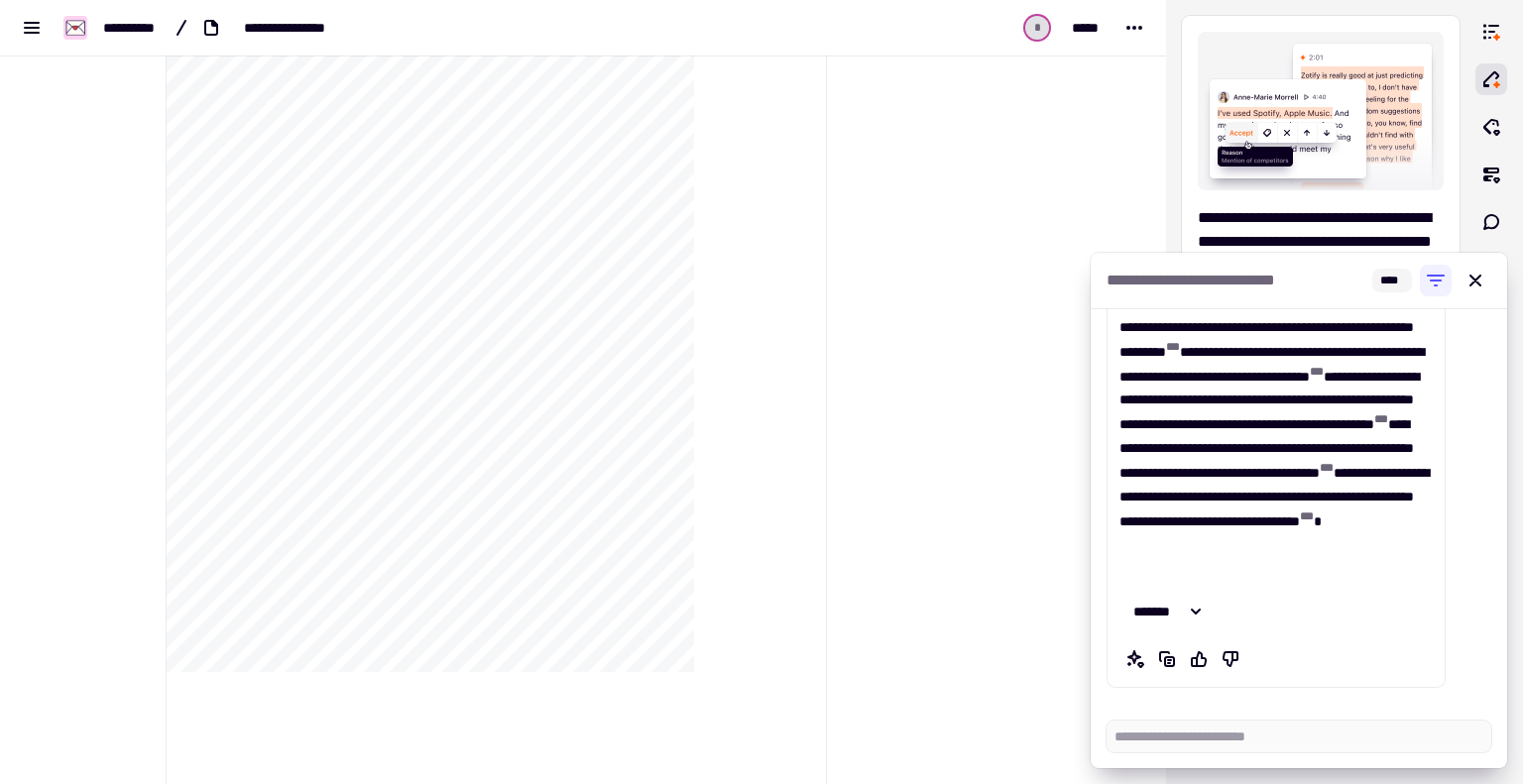 scroll, scrollTop: 122, scrollLeft: 0, axis: vertical 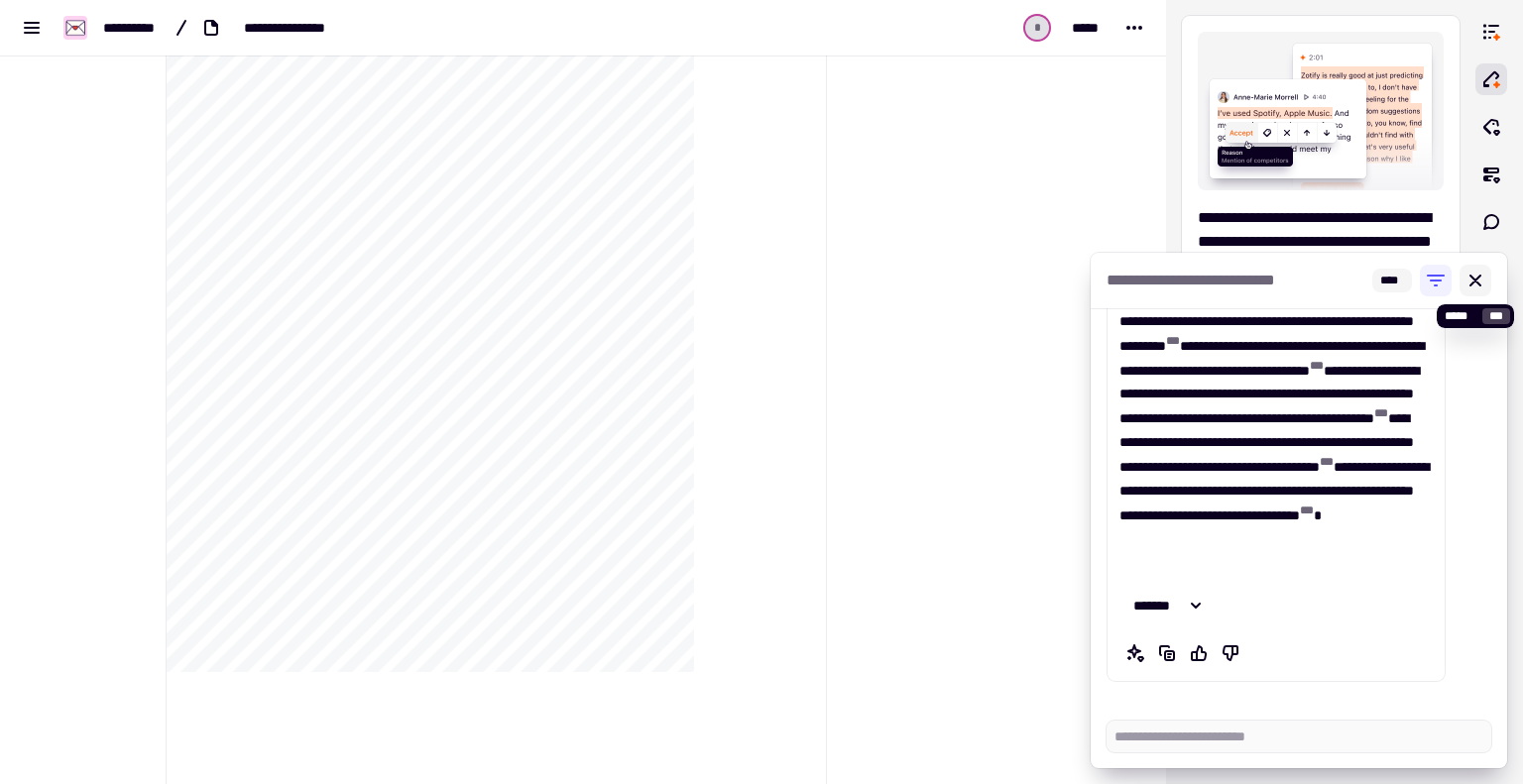 click at bounding box center (1475, 280) 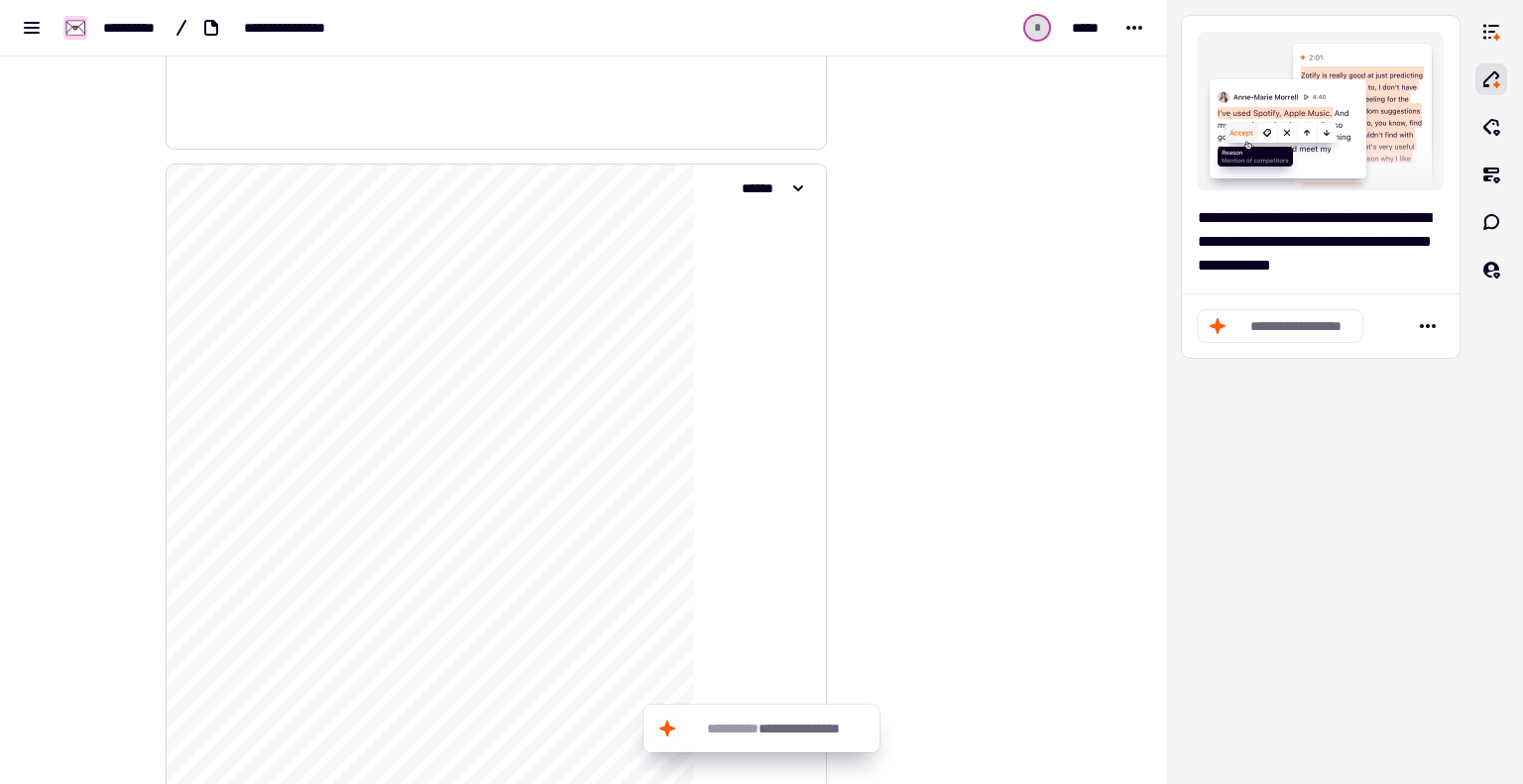 scroll, scrollTop: 5749, scrollLeft: 0, axis: vertical 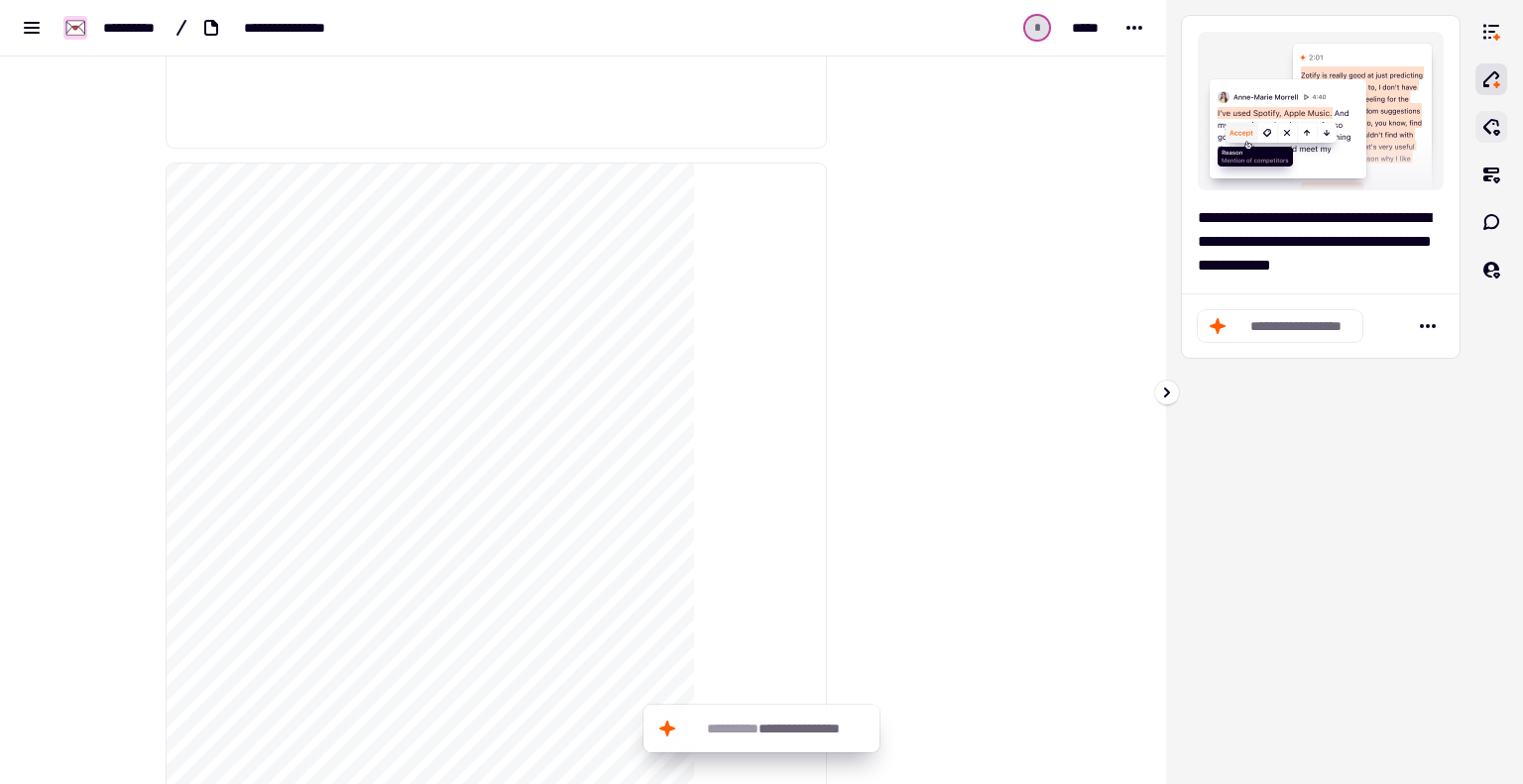 click 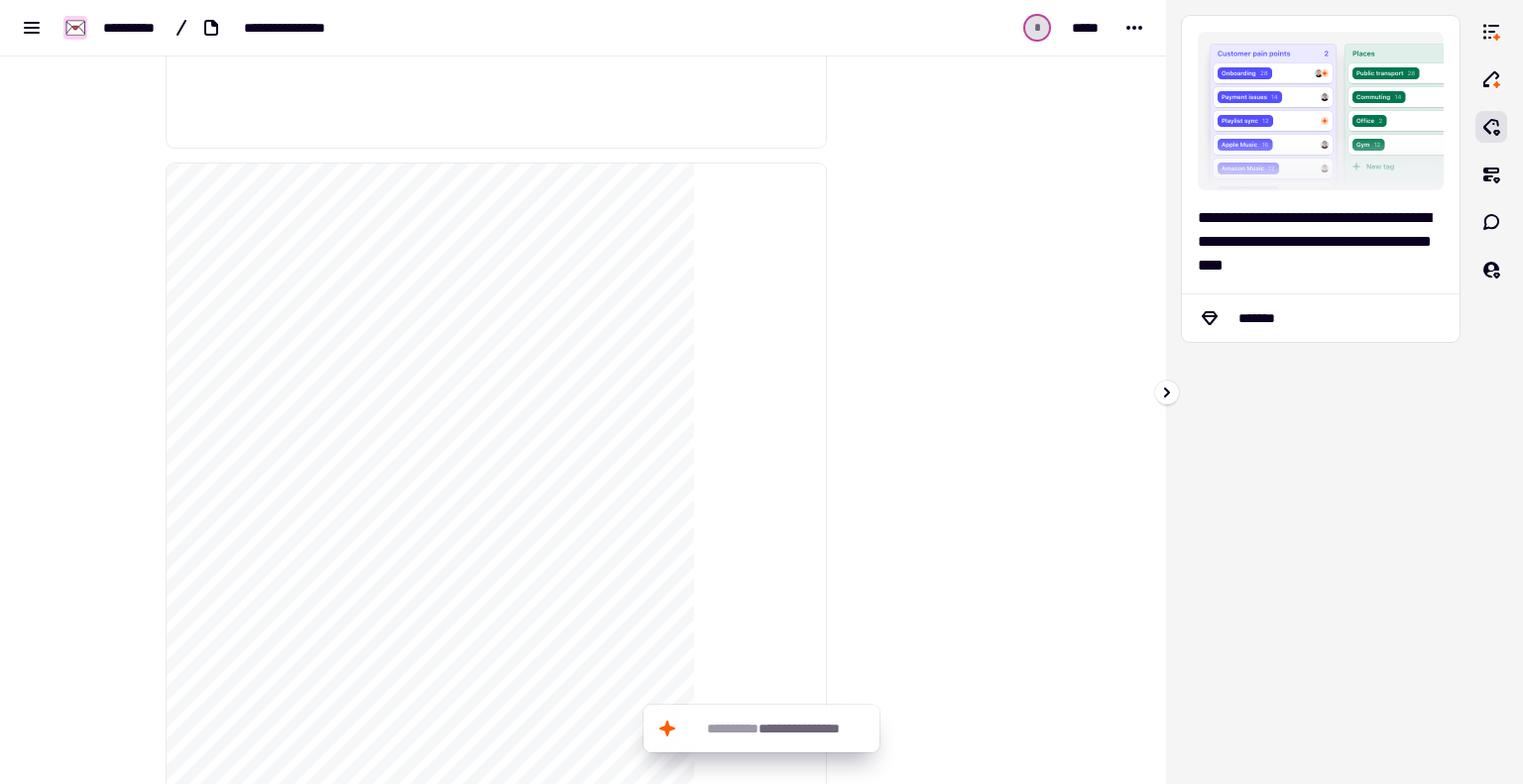 click at bounding box center (1491, 392) 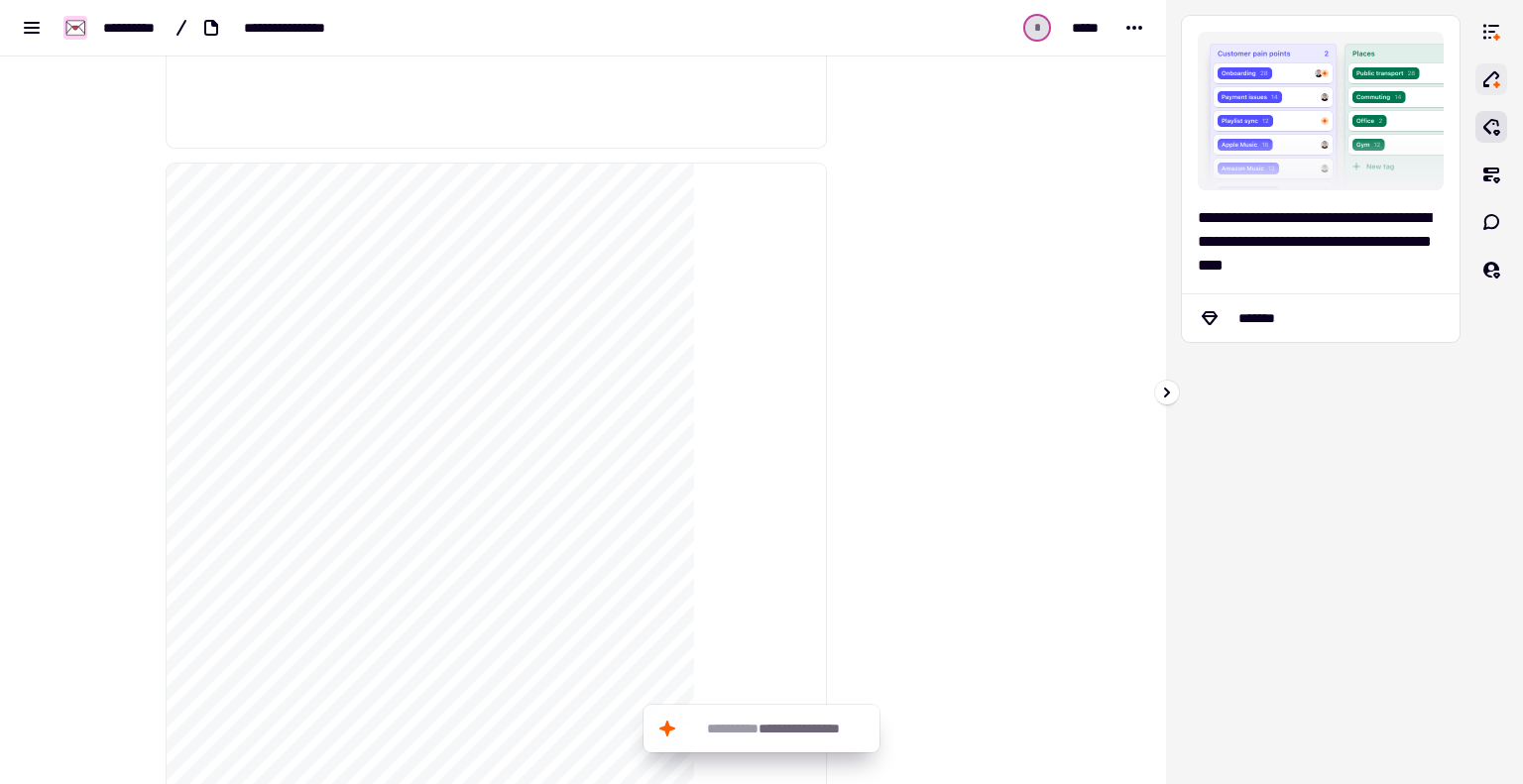 click 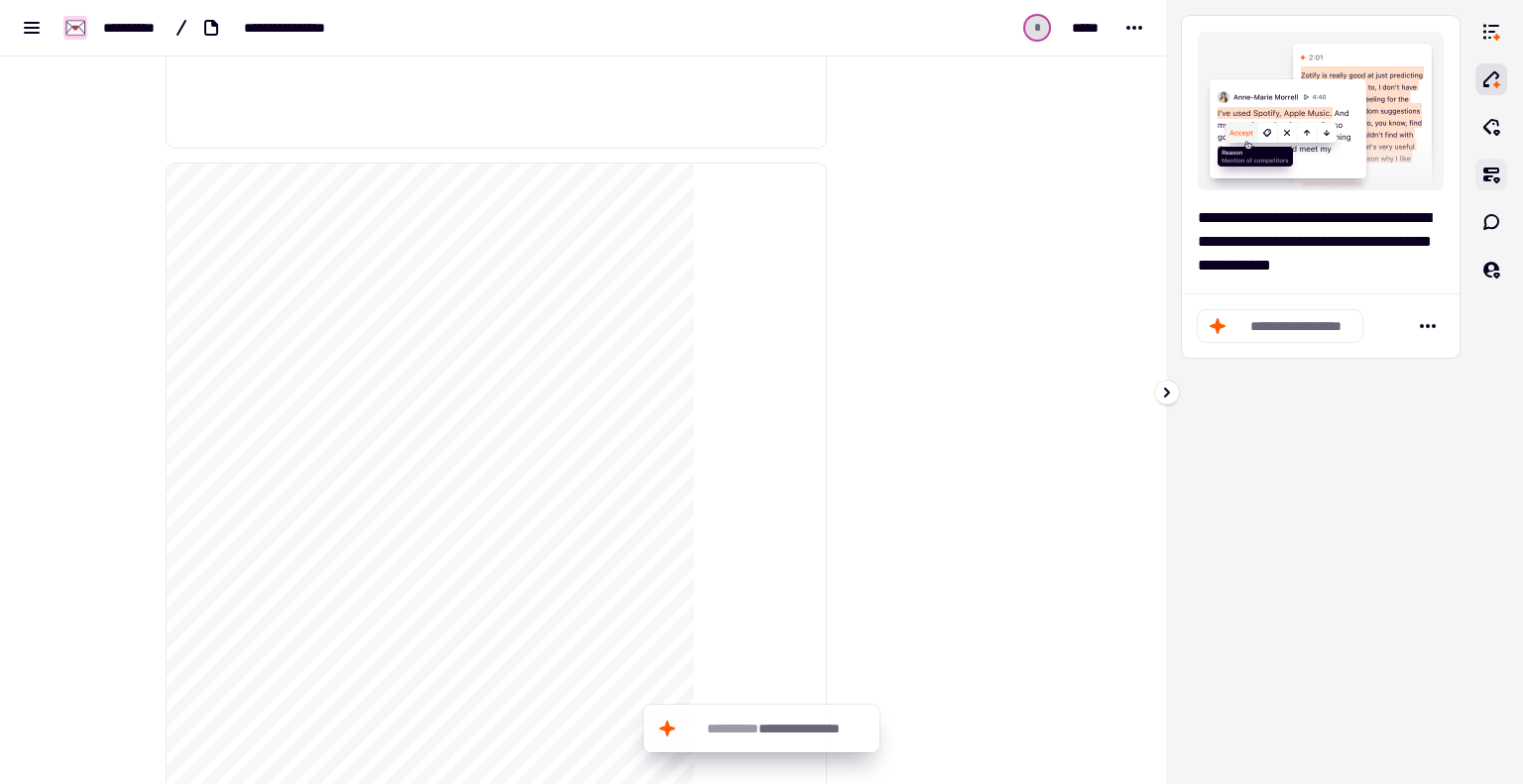 click 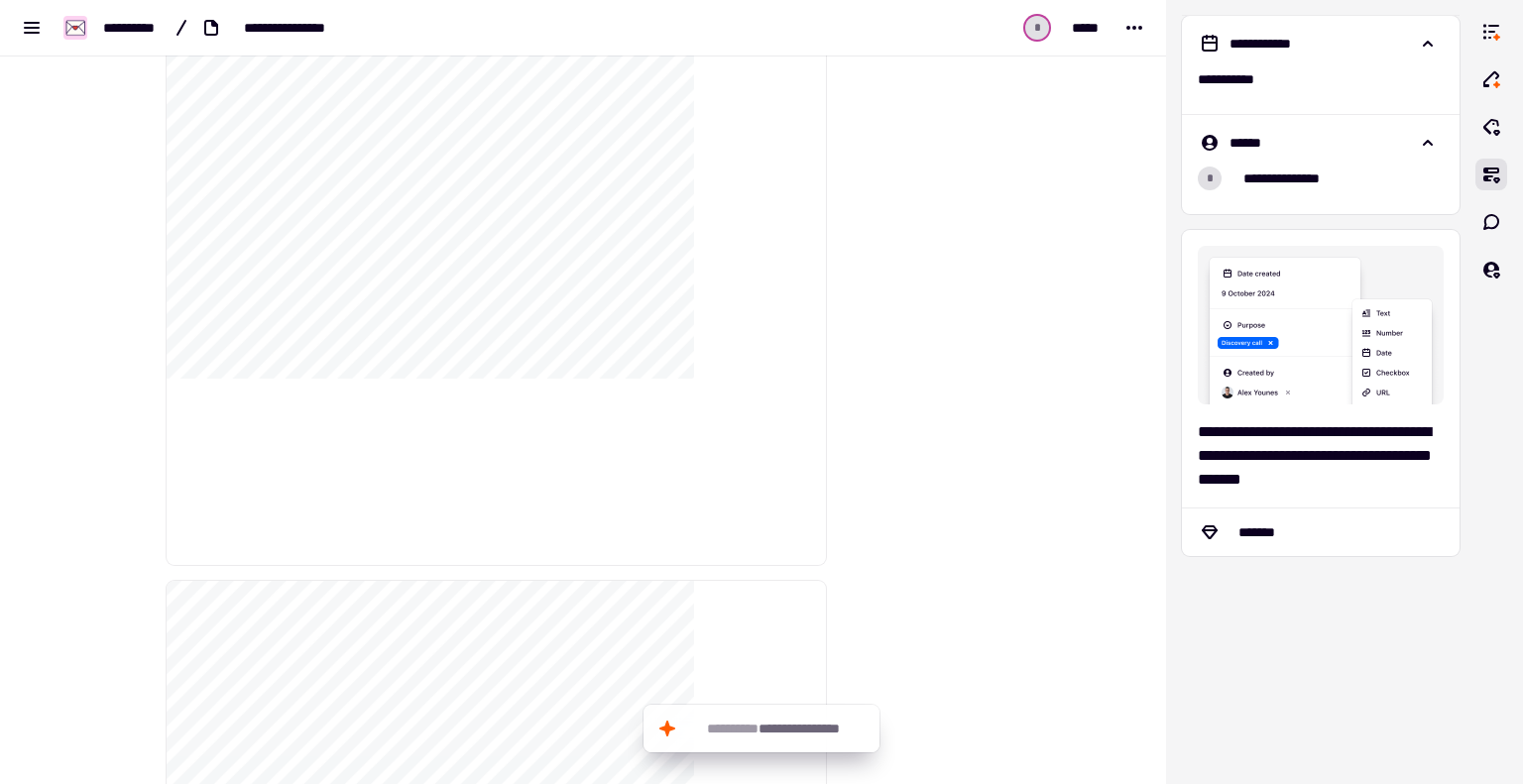 scroll, scrollTop: 6442, scrollLeft: 0, axis: vertical 